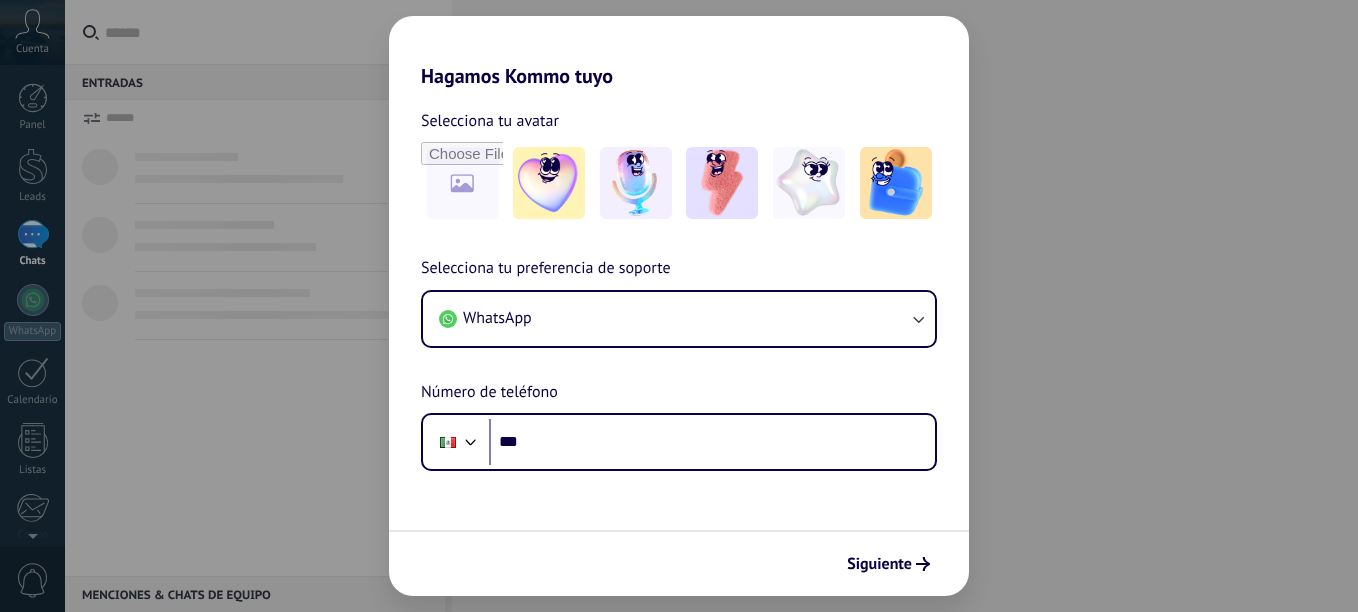 scroll, scrollTop: 0, scrollLeft: 0, axis: both 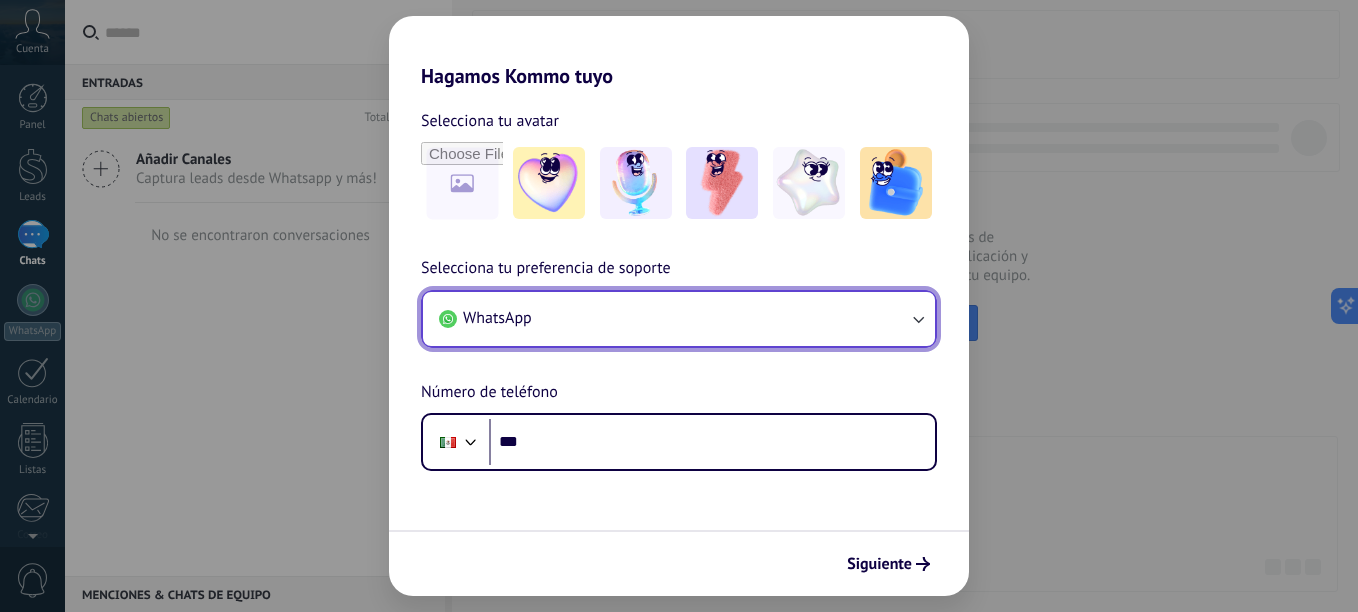 click on "WhatsApp" at bounding box center [679, 319] 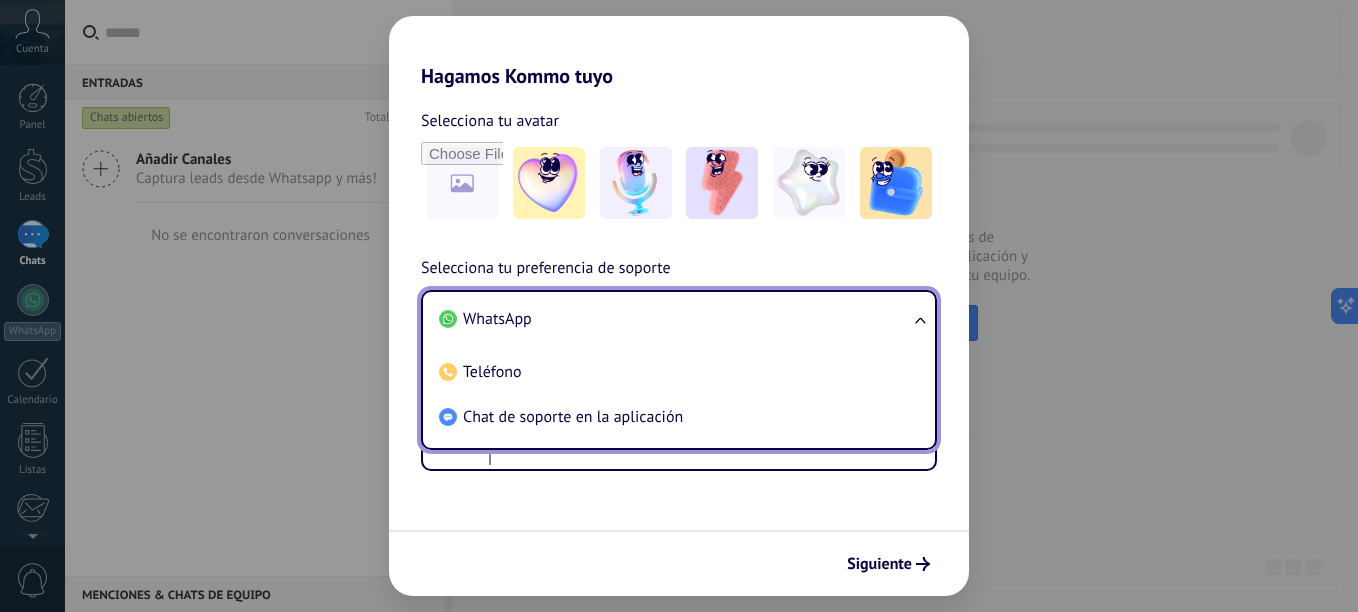 click on "Selecciona tu preferencia de soporte WhatsApp WhatsApp Teléfono Chat de soporte en la aplicación Número de teléfono [PHONE]" at bounding box center [679, 363] 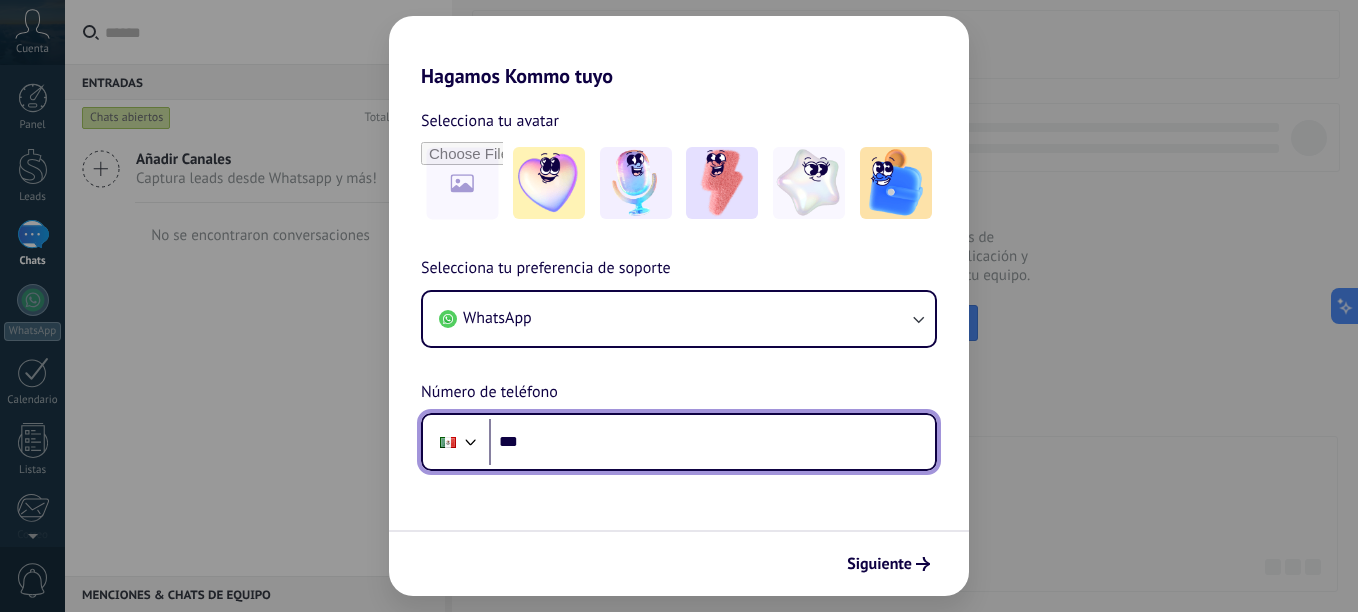 click on "***" at bounding box center (712, 442) 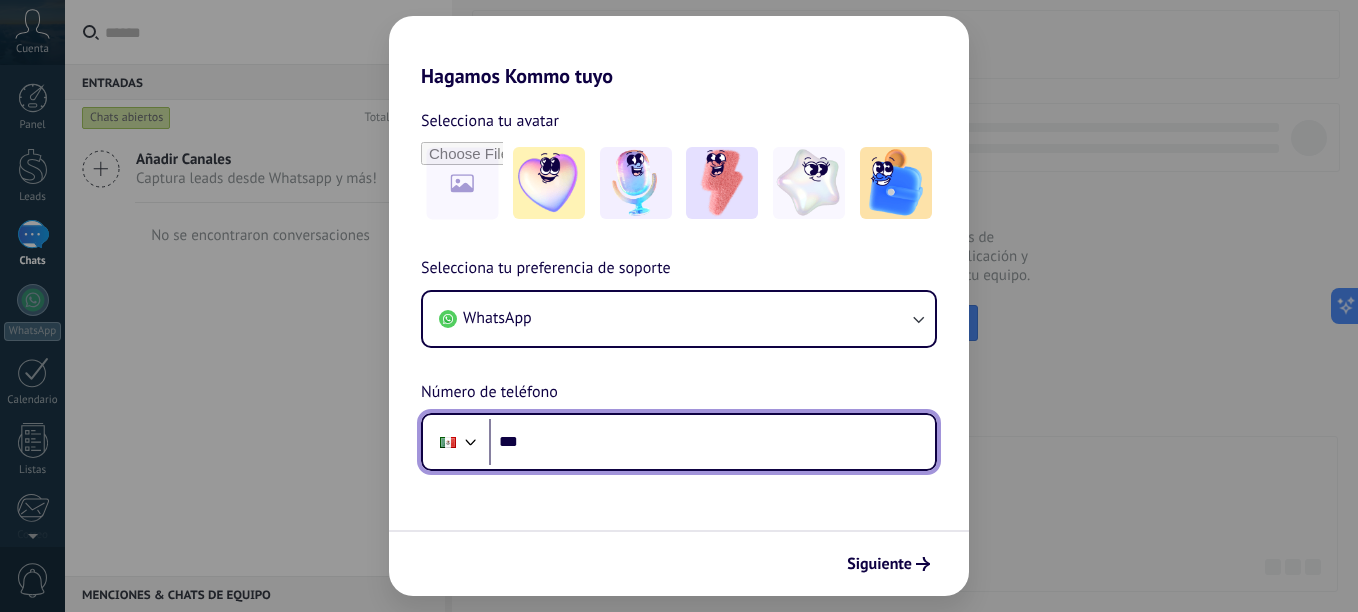 click on "***" at bounding box center [712, 442] 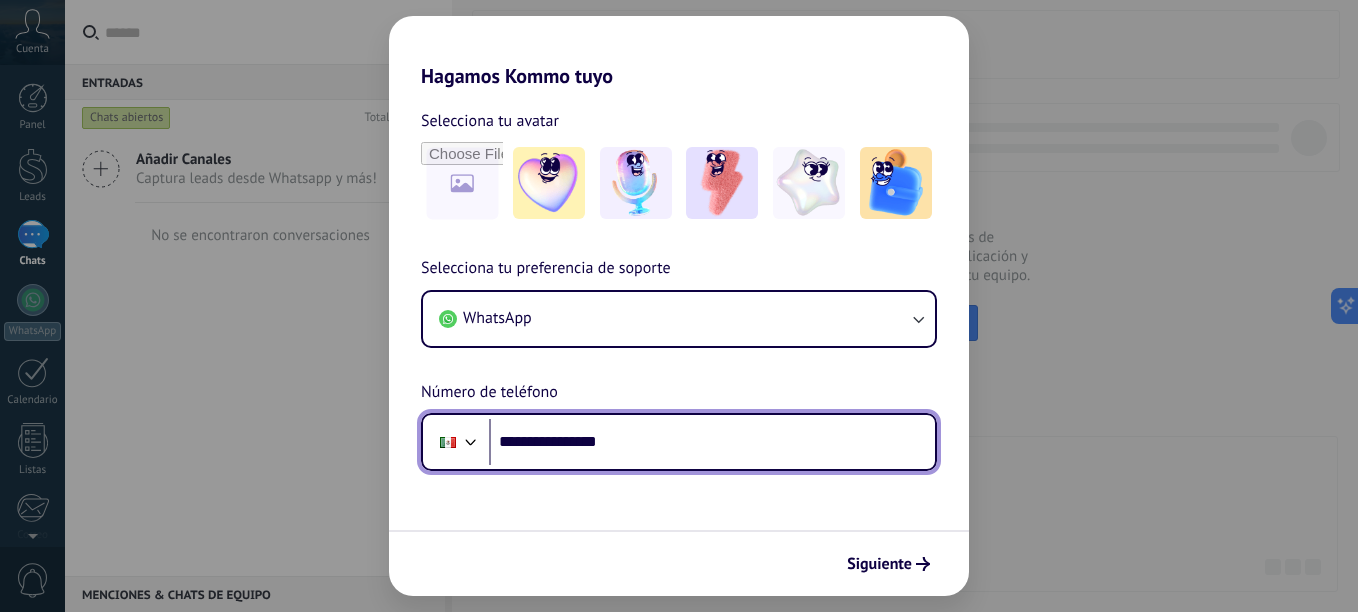 type on "**********" 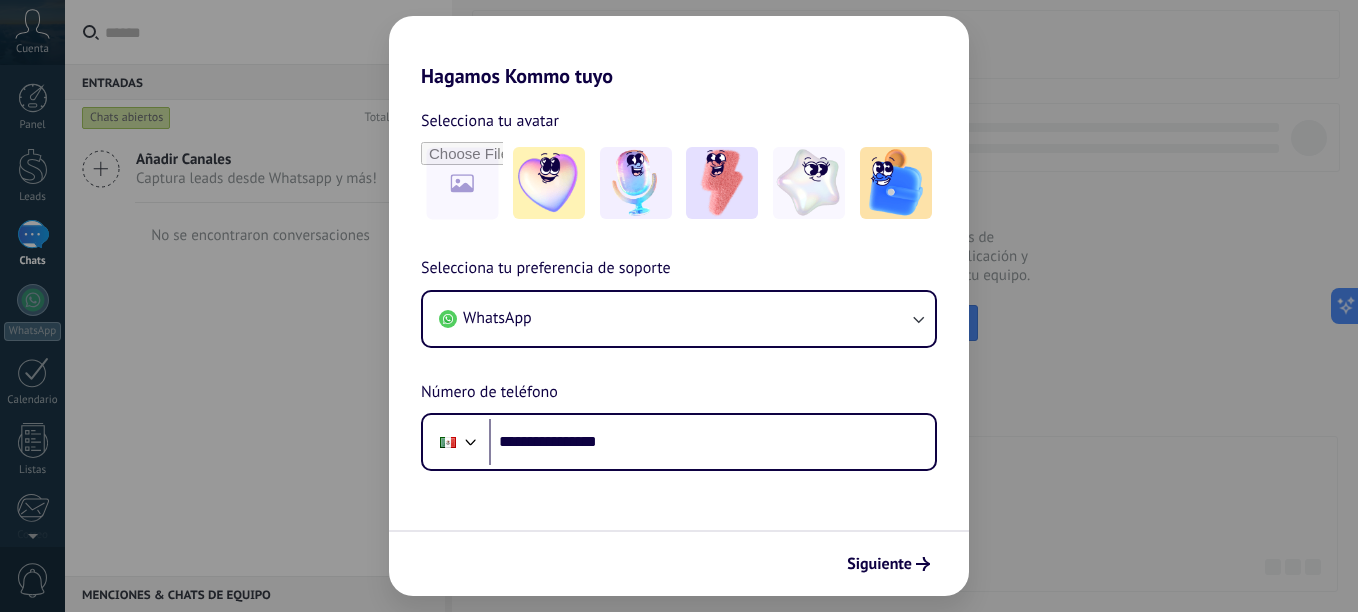 click on "Selecciona tu preferencia de soporte WhatsApp Número de teléfono [PHONE] Siguiente" at bounding box center (679, 306) 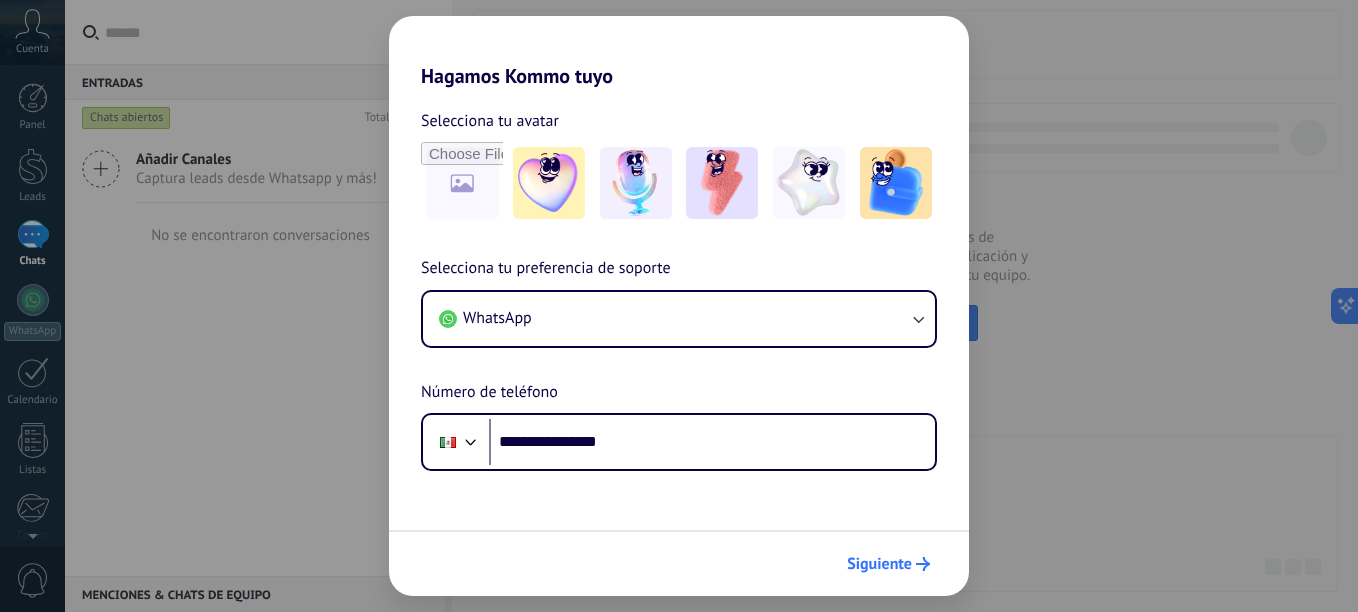 click on "Siguiente" at bounding box center [879, 564] 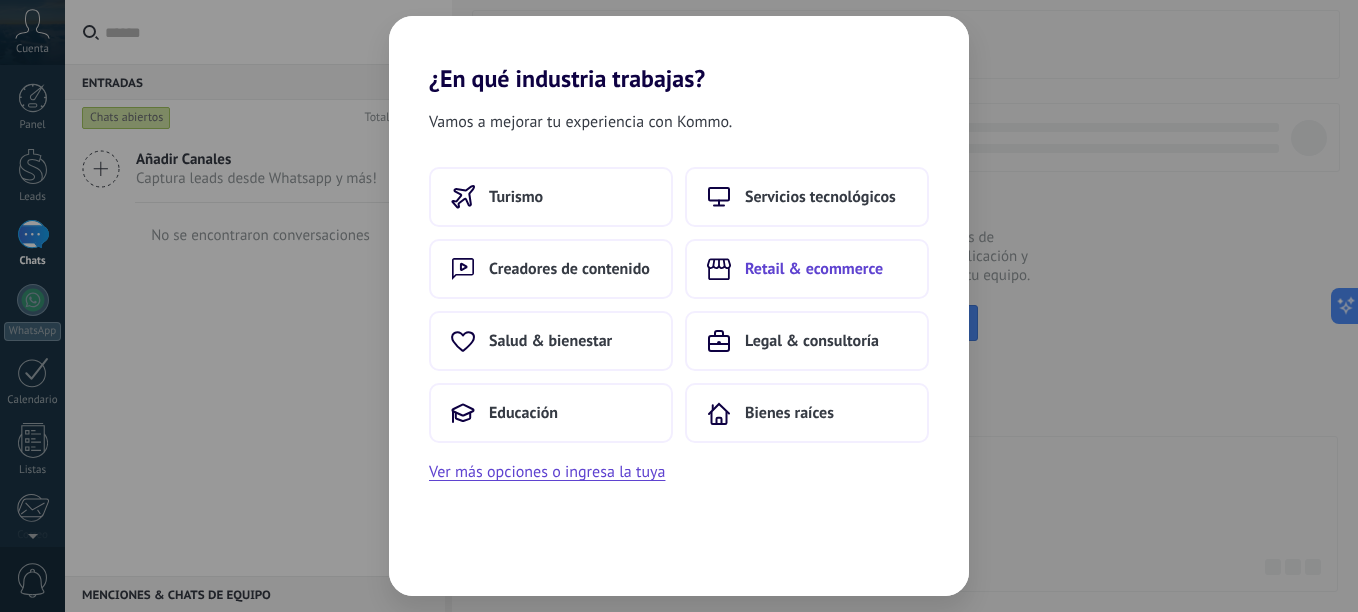 click on "Retail & ecommerce" at bounding box center (807, 269) 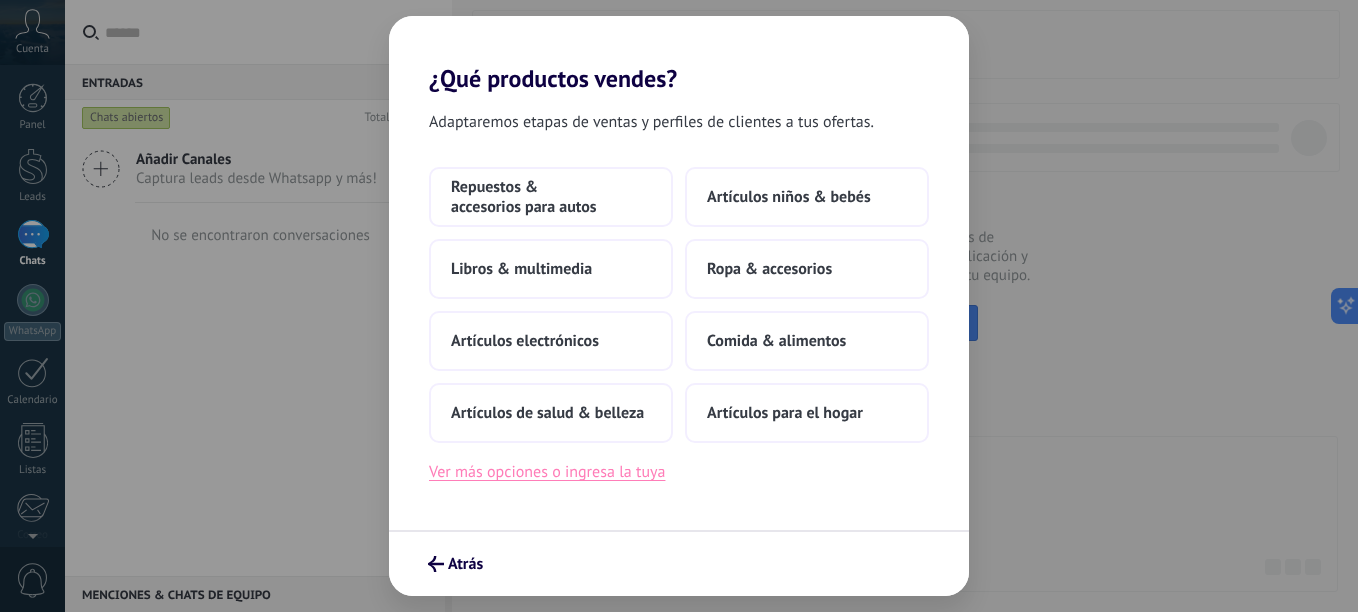 click on "Ver más opciones o ingresa la tuya" at bounding box center (547, 472) 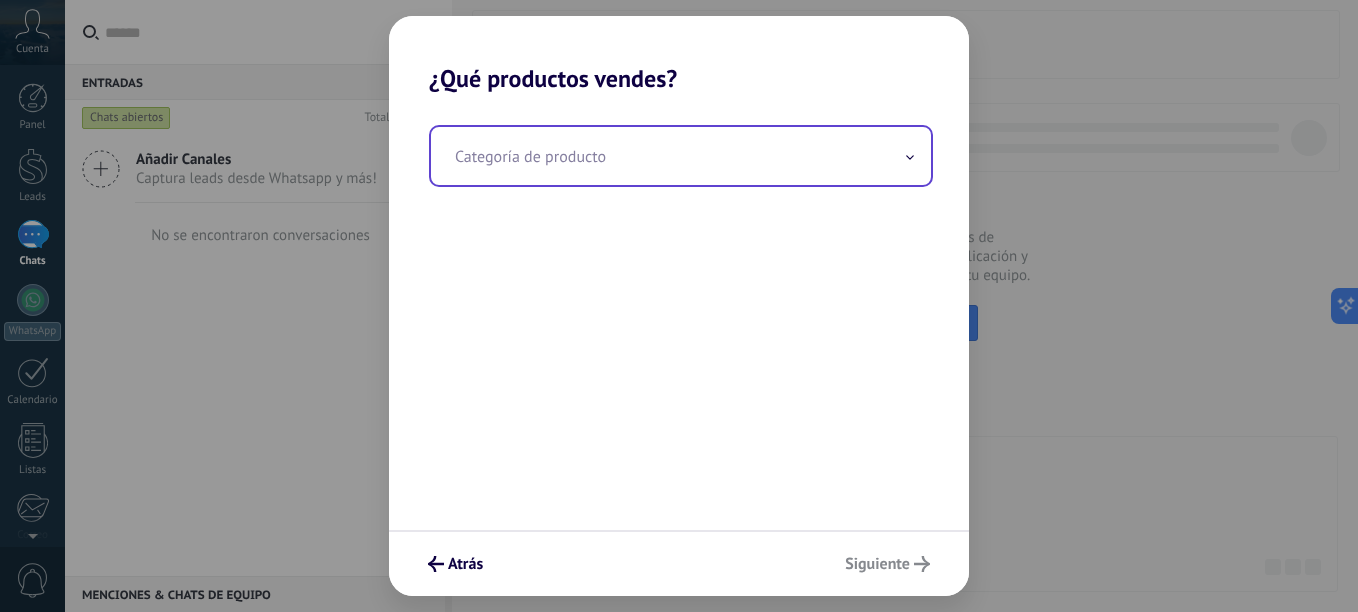 click at bounding box center (681, 156) 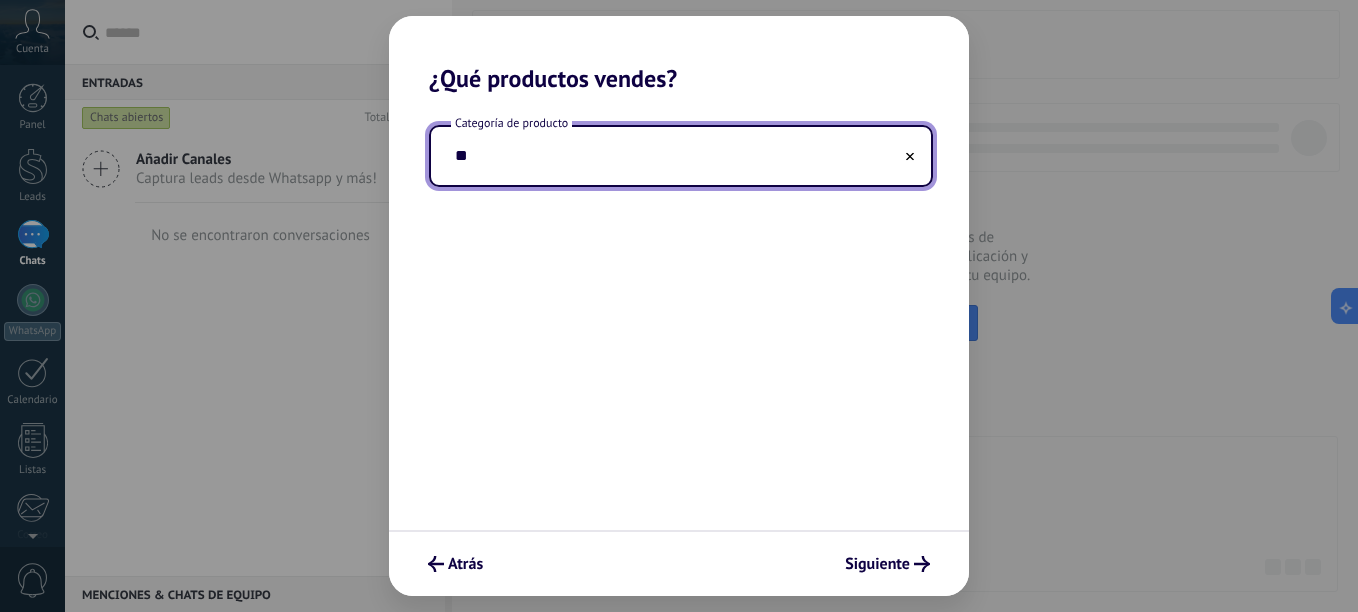 type on "*" 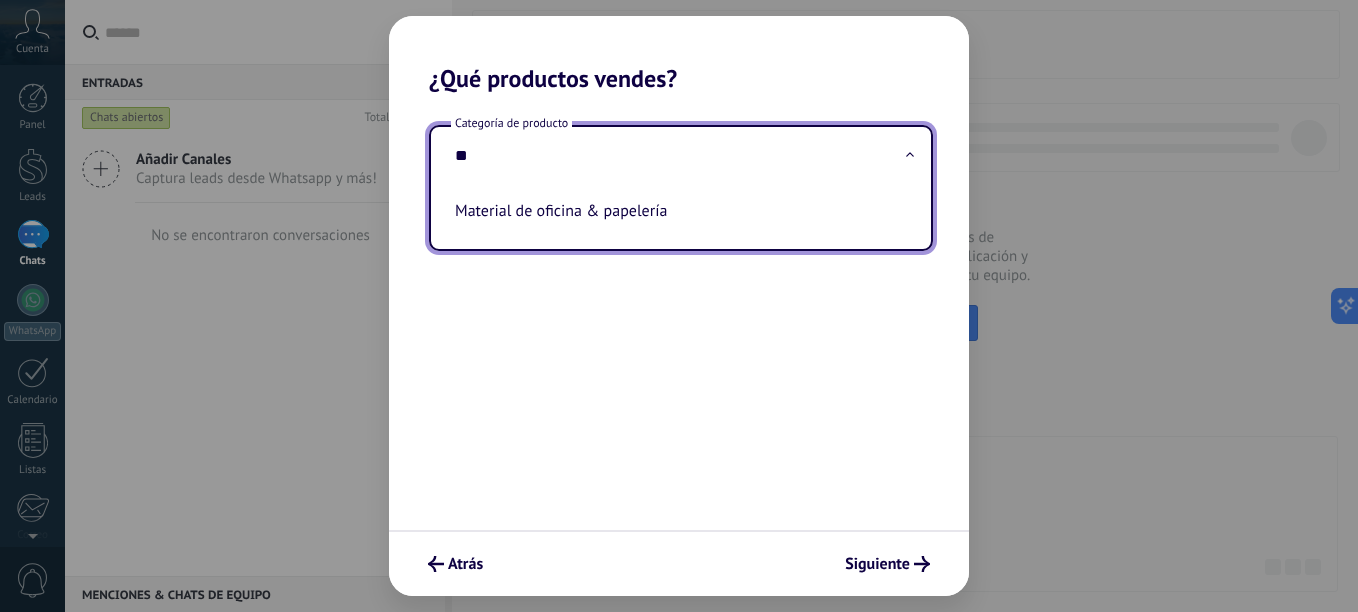 type on "*" 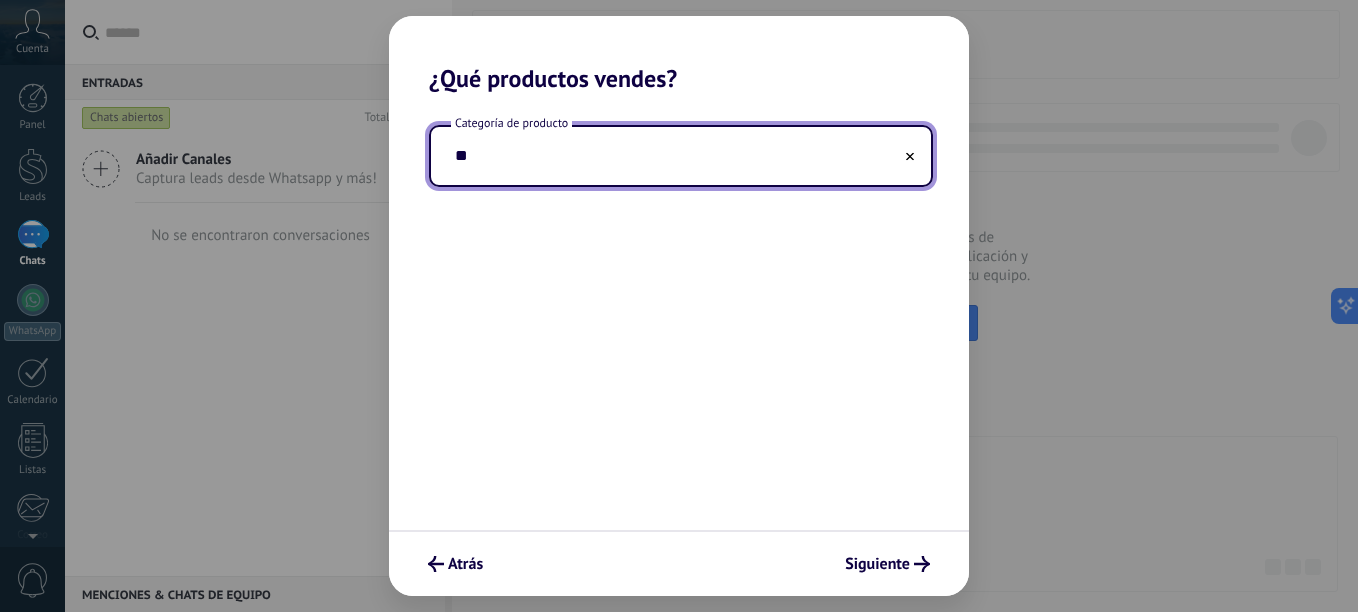 type on "*" 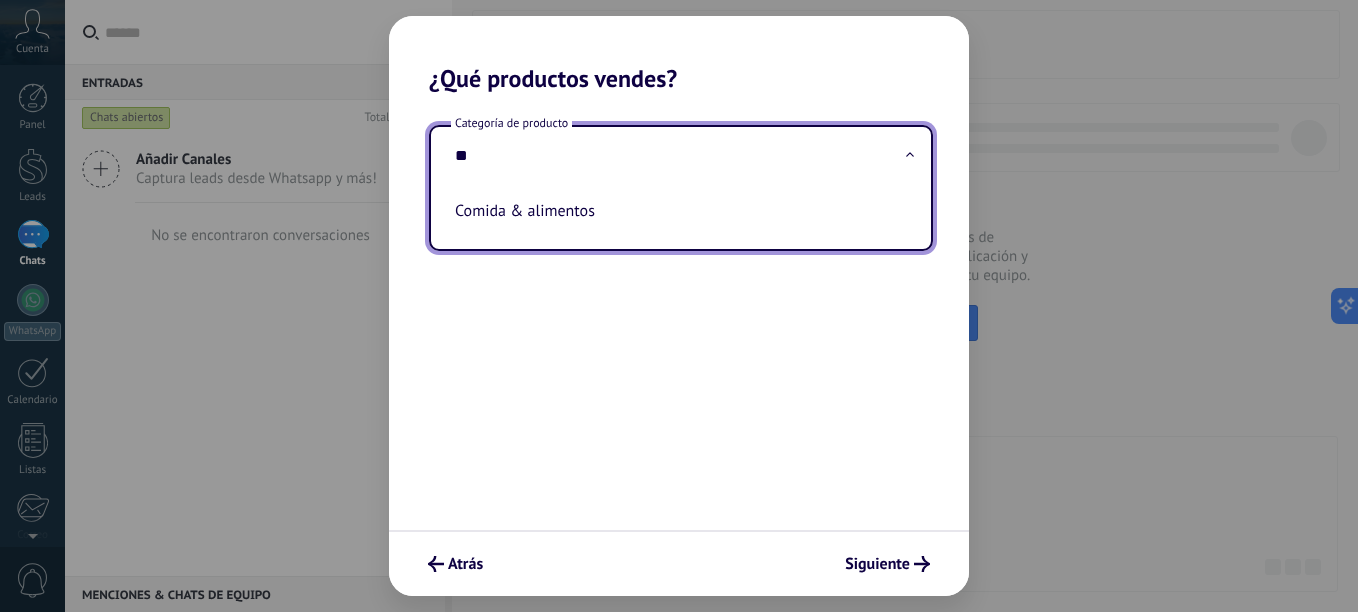 type on "*" 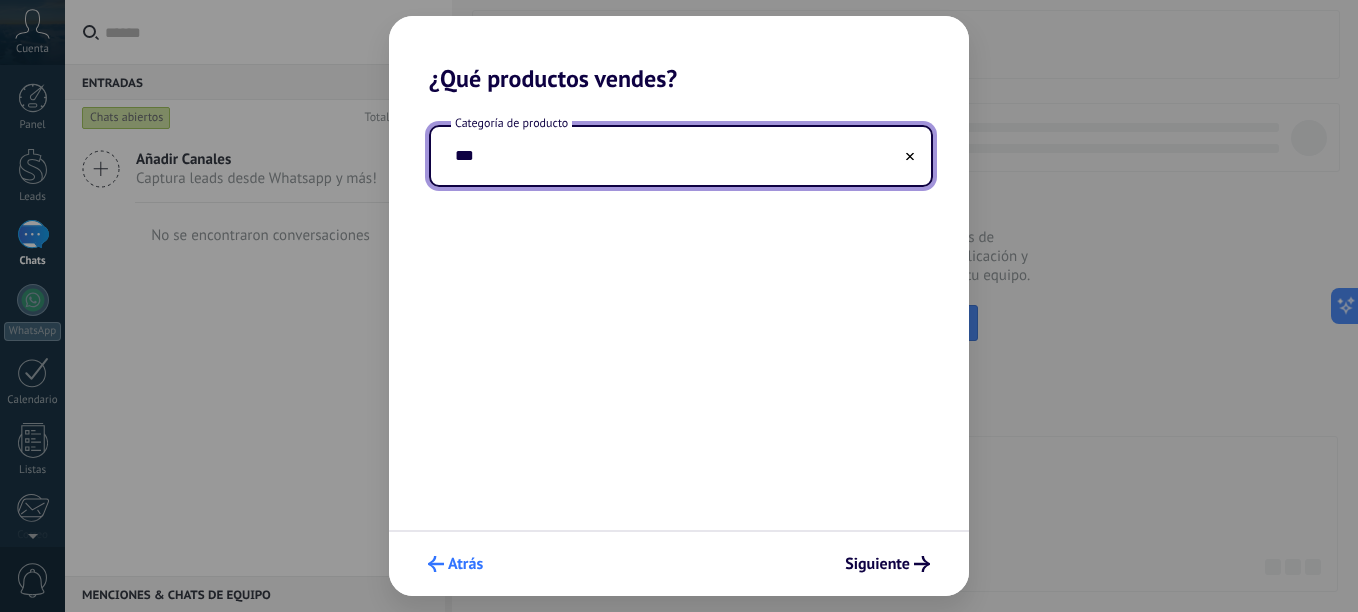 type on "***" 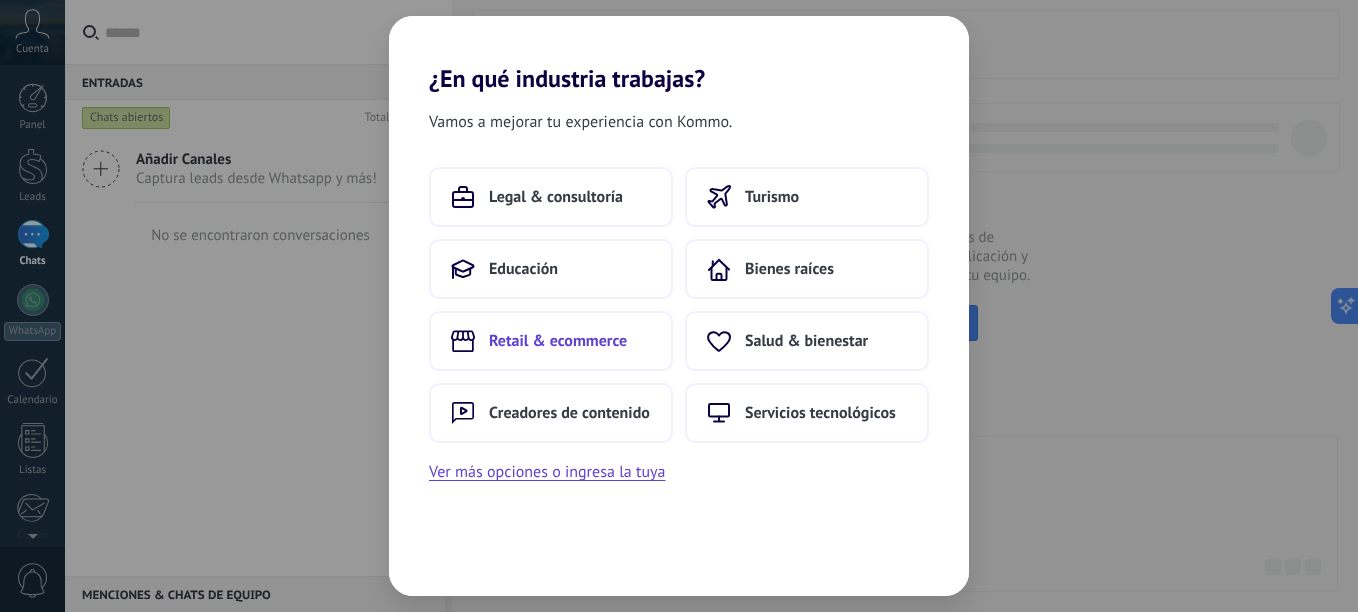 click on "Retail & ecommerce" at bounding box center (558, 341) 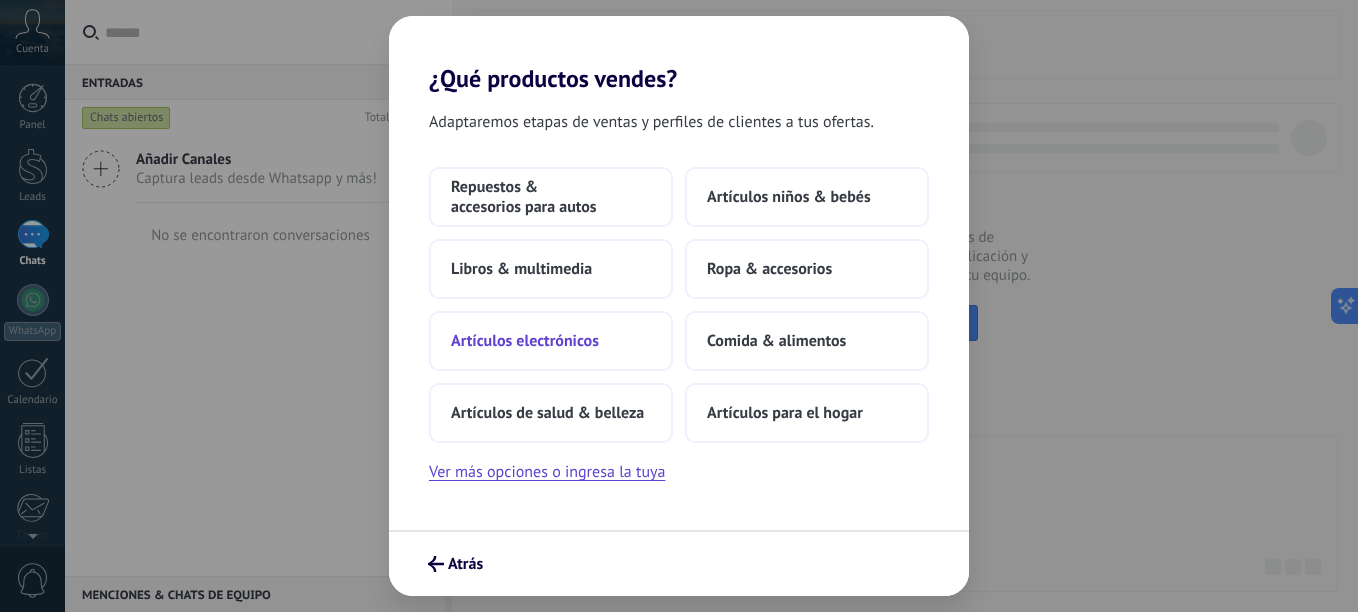 click on "Artículos electrónicos" at bounding box center [525, 341] 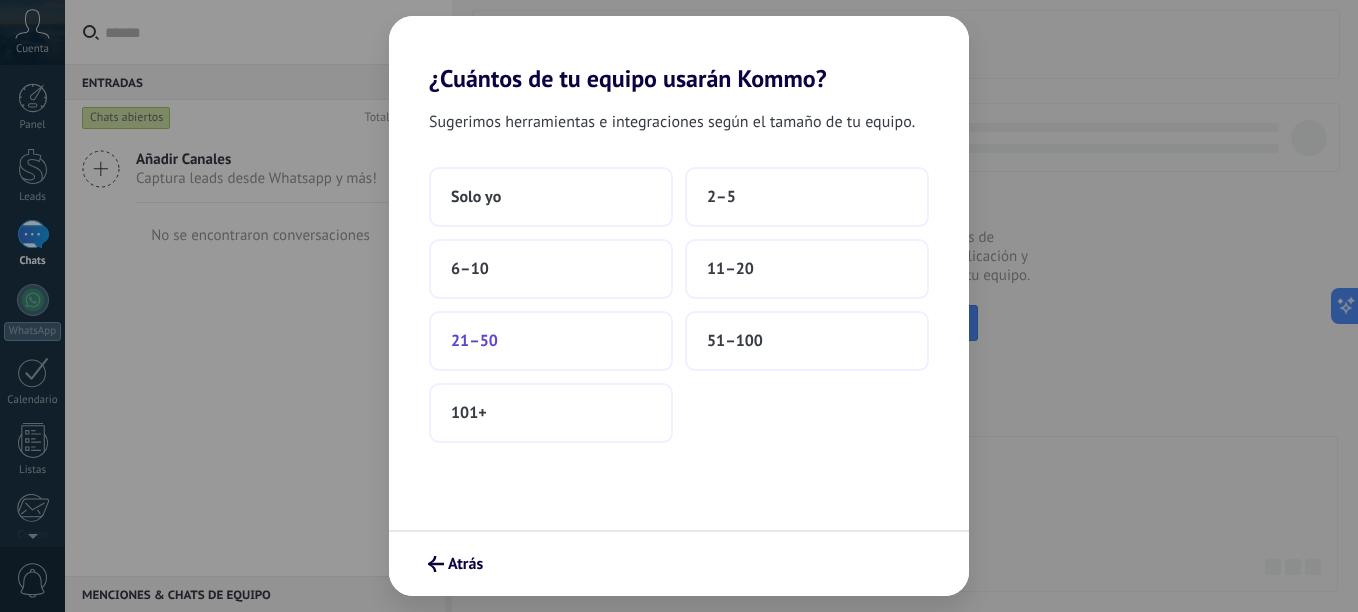 click on "21–50" at bounding box center (551, 341) 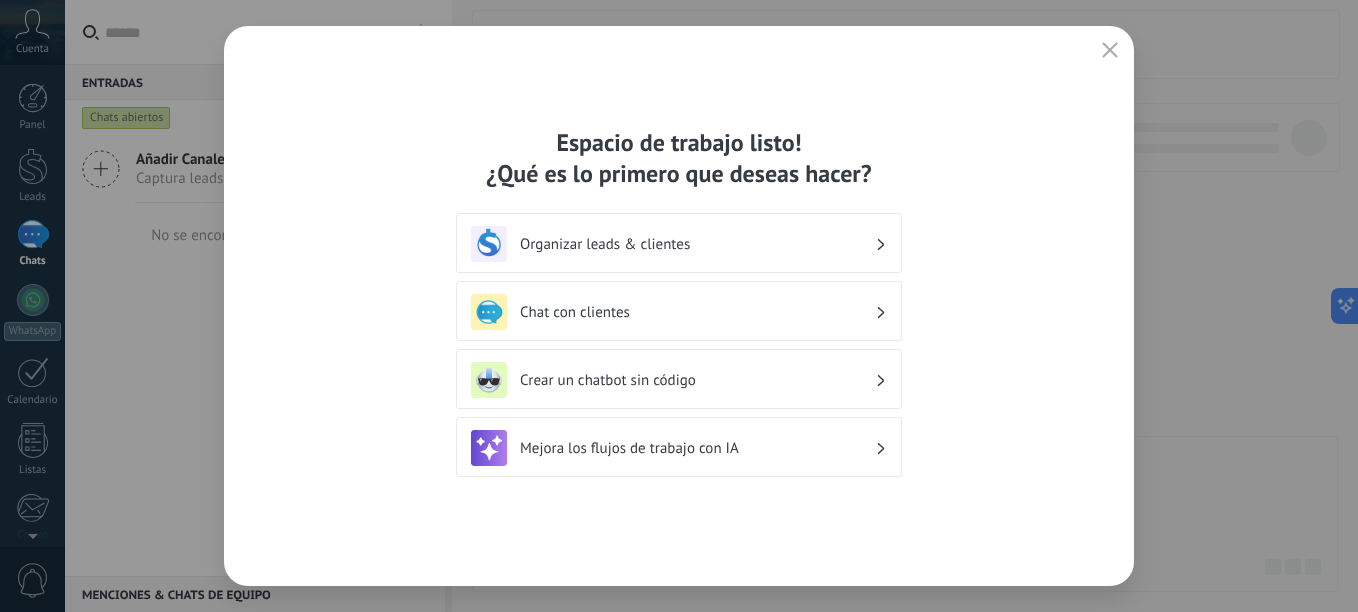 click on "Organizar leads & clientes" at bounding box center [697, 244] 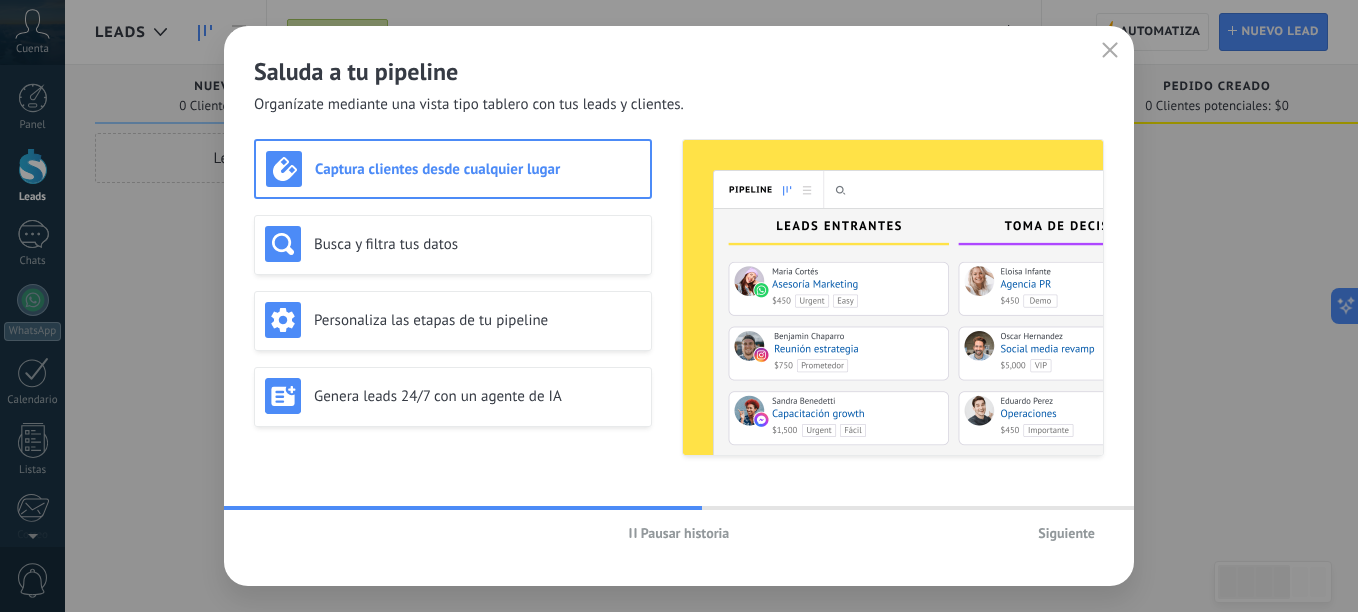 click 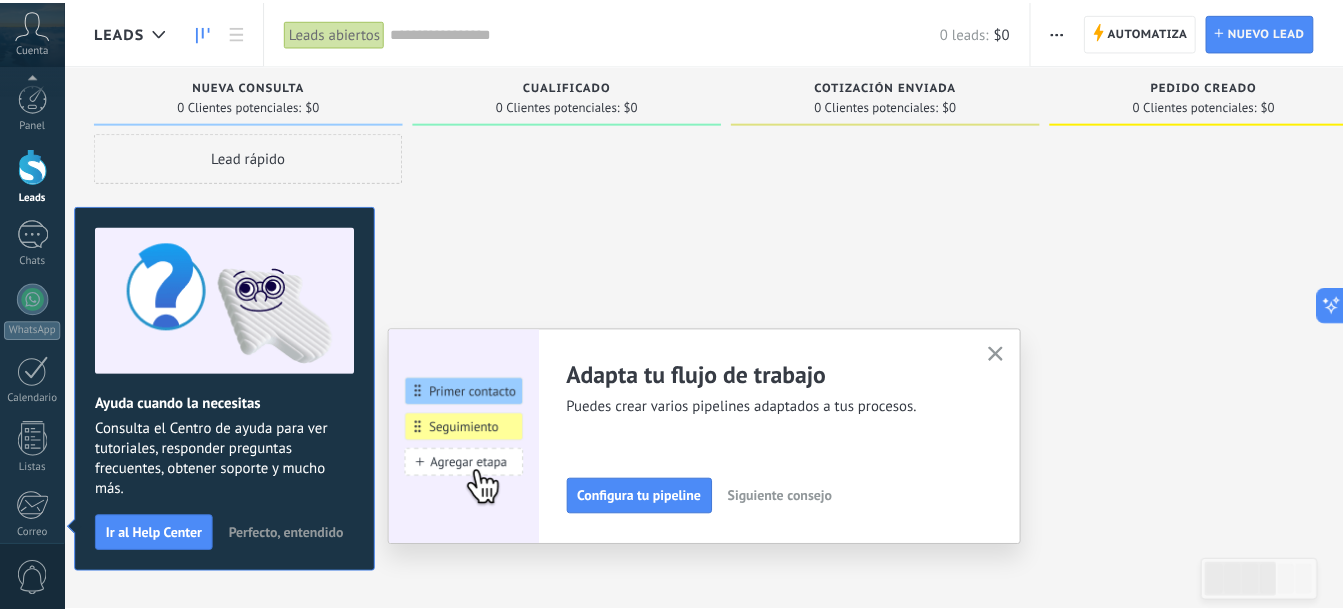 scroll, scrollTop: 220, scrollLeft: 0, axis: vertical 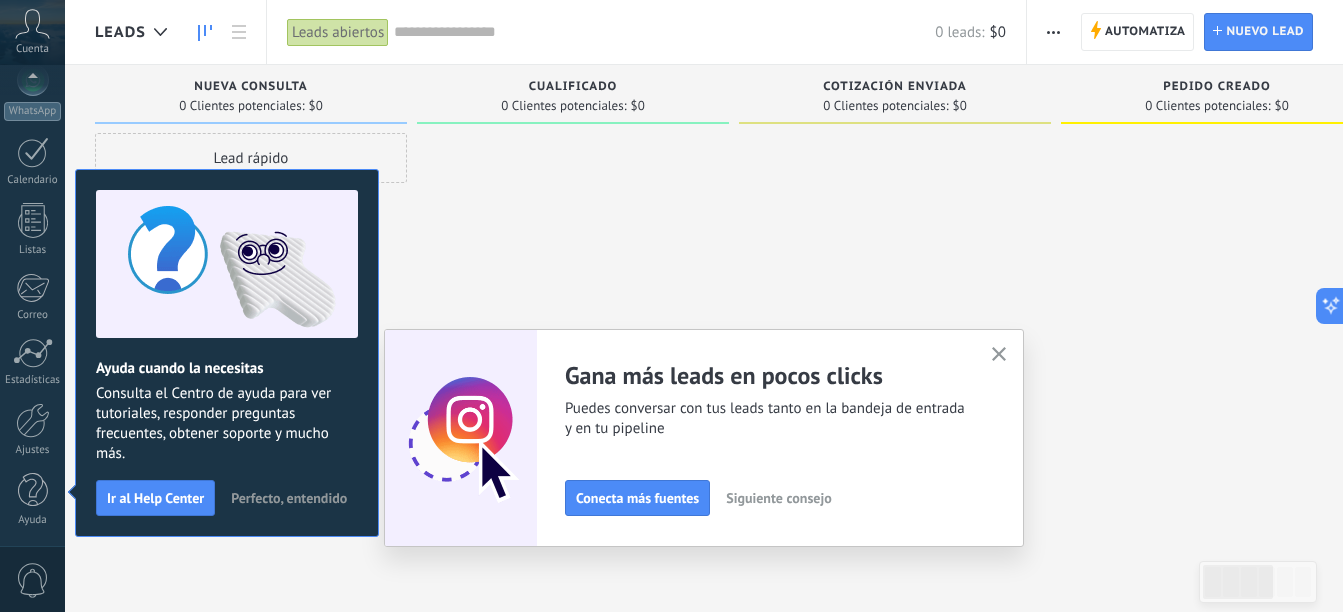 click 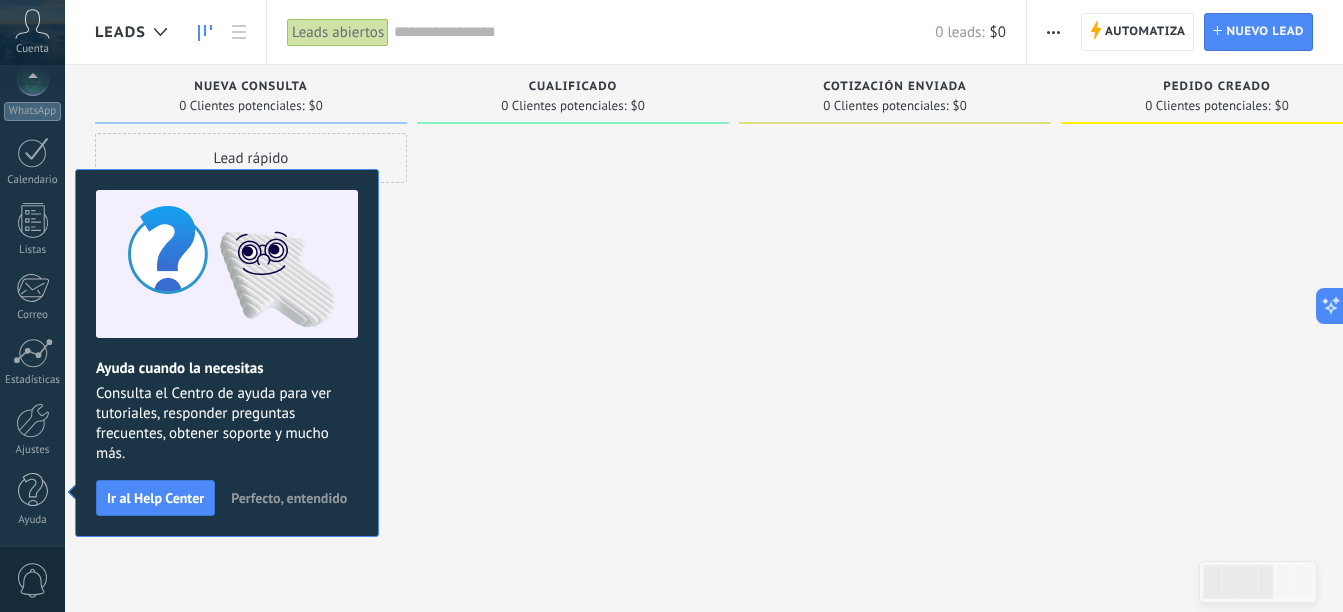 scroll, scrollTop: 0, scrollLeft: 0, axis: both 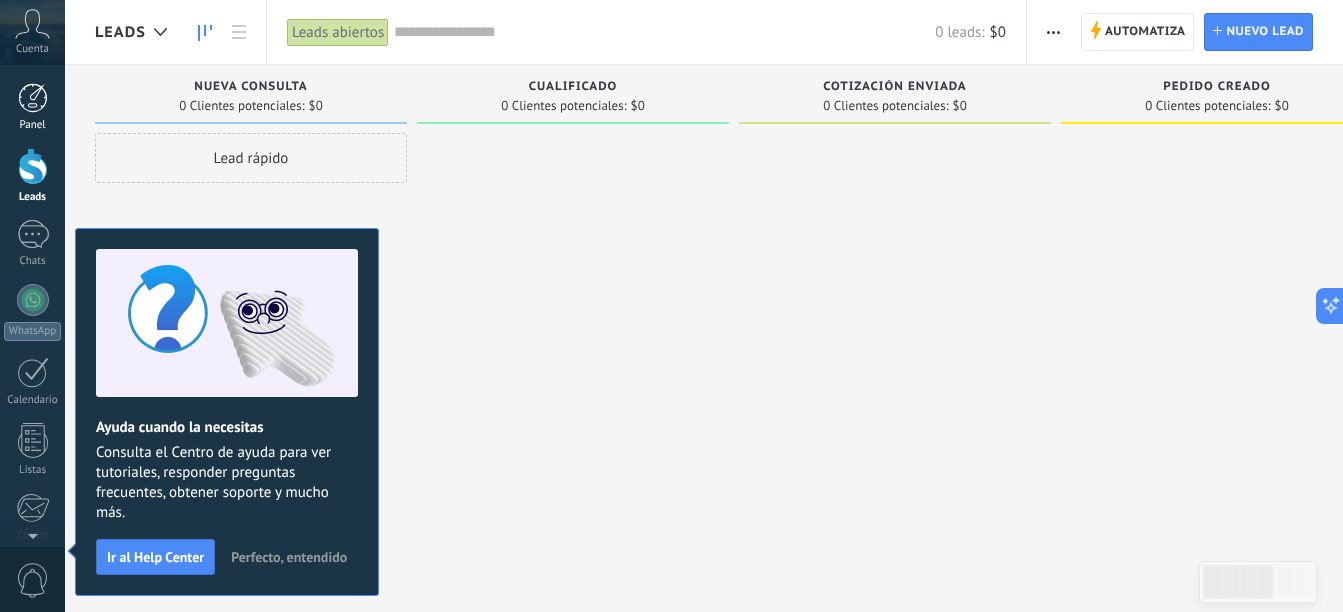 click at bounding box center (33, 98) 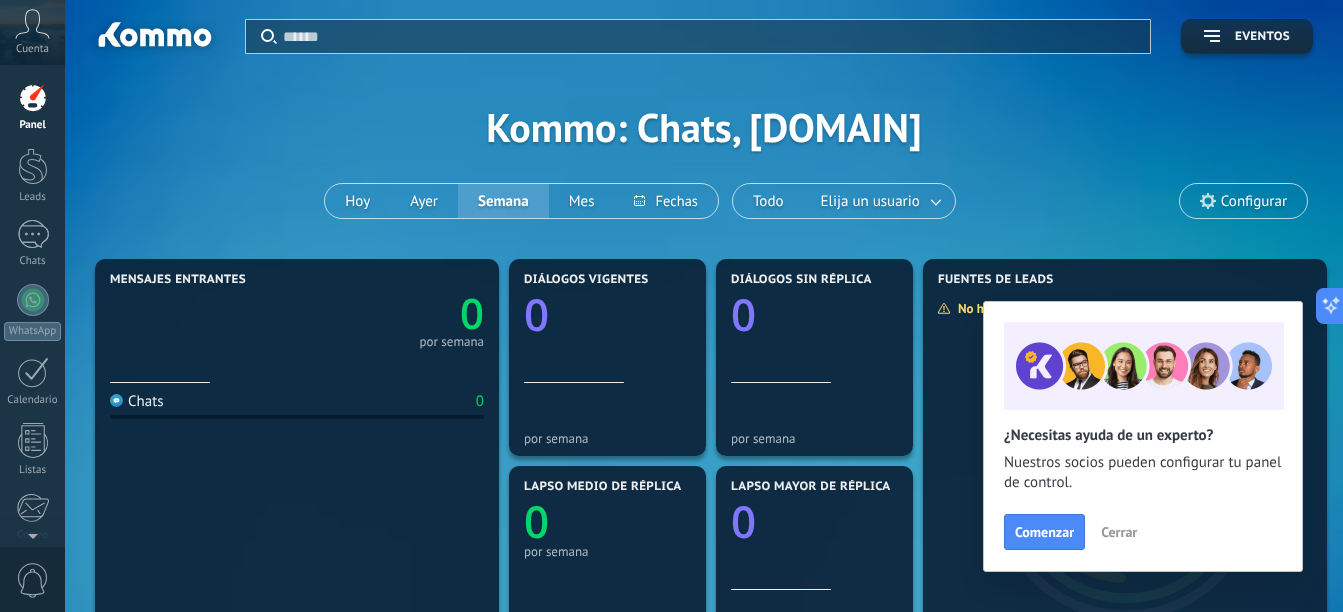scroll, scrollTop: 147, scrollLeft: 0, axis: vertical 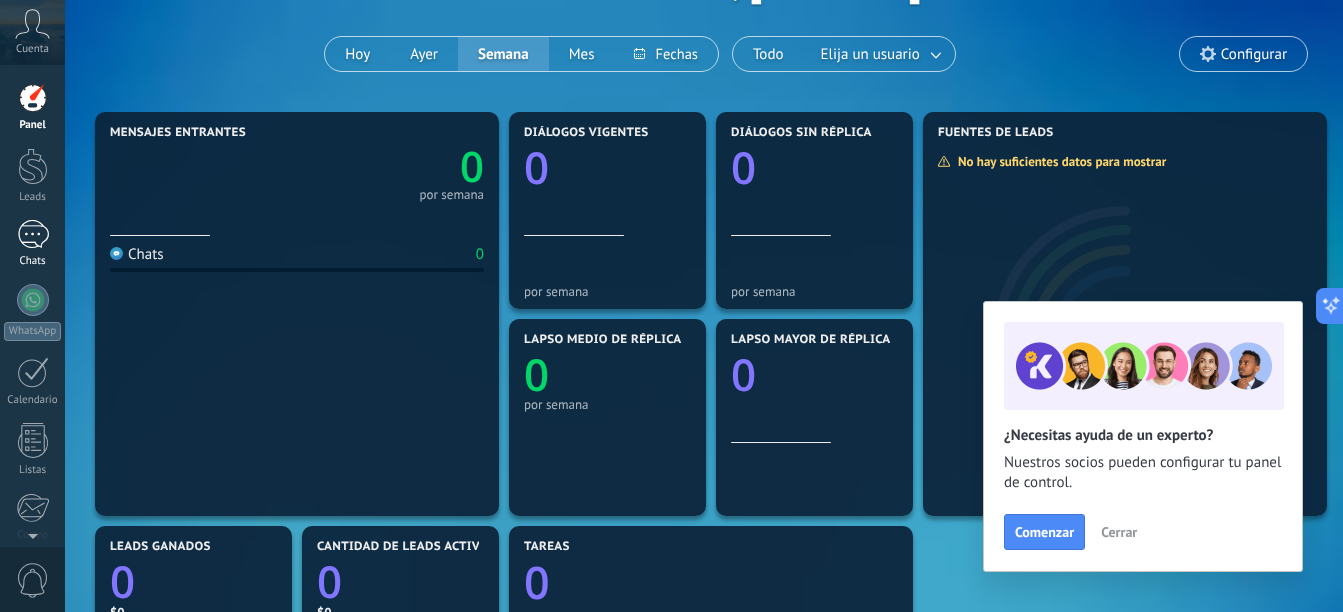 click on "Chats" at bounding box center [32, 244] 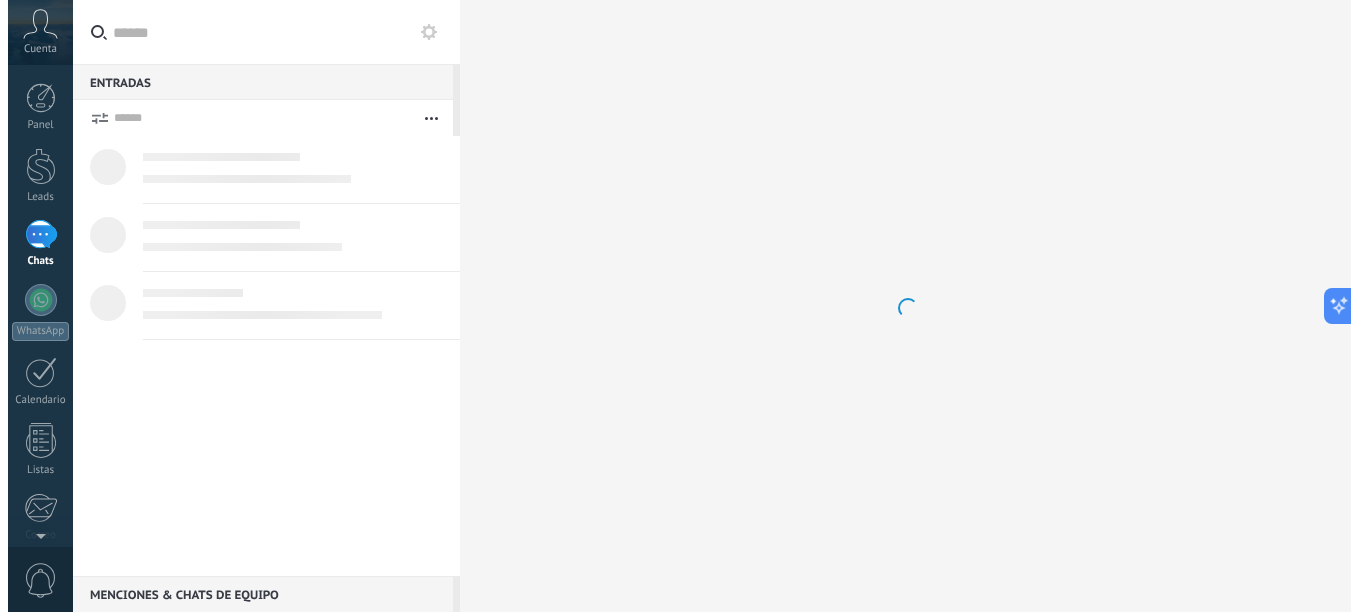 scroll, scrollTop: 0, scrollLeft: 0, axis: both 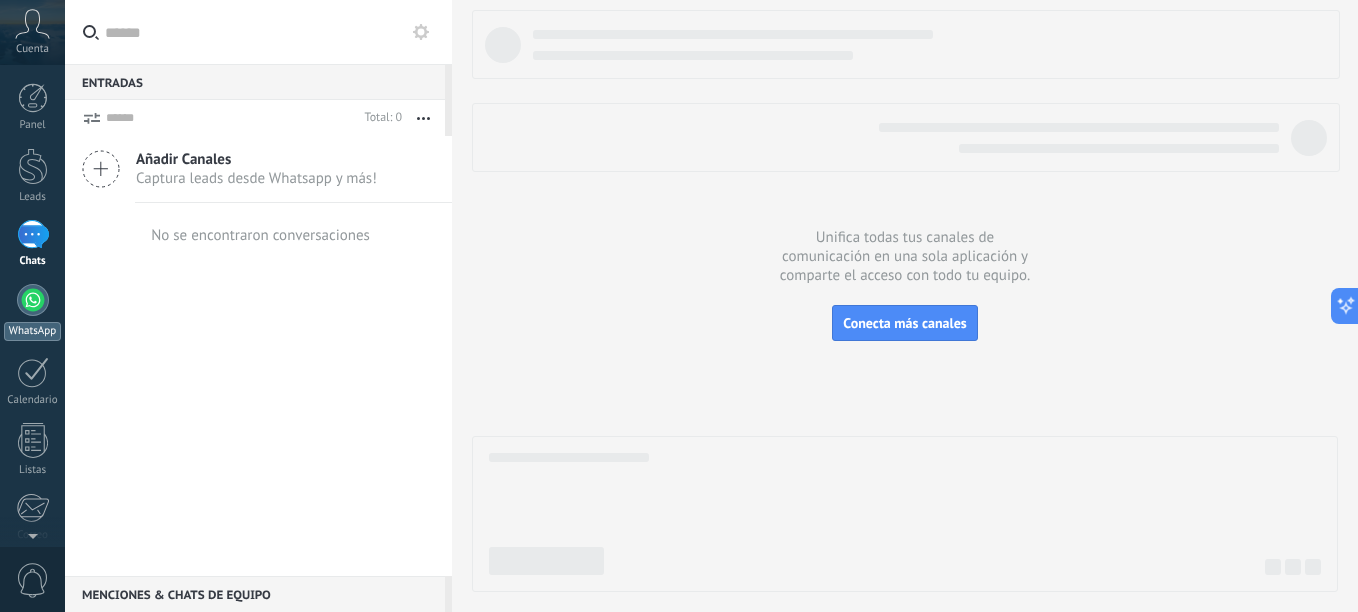 click at bounding box center (33, 300) 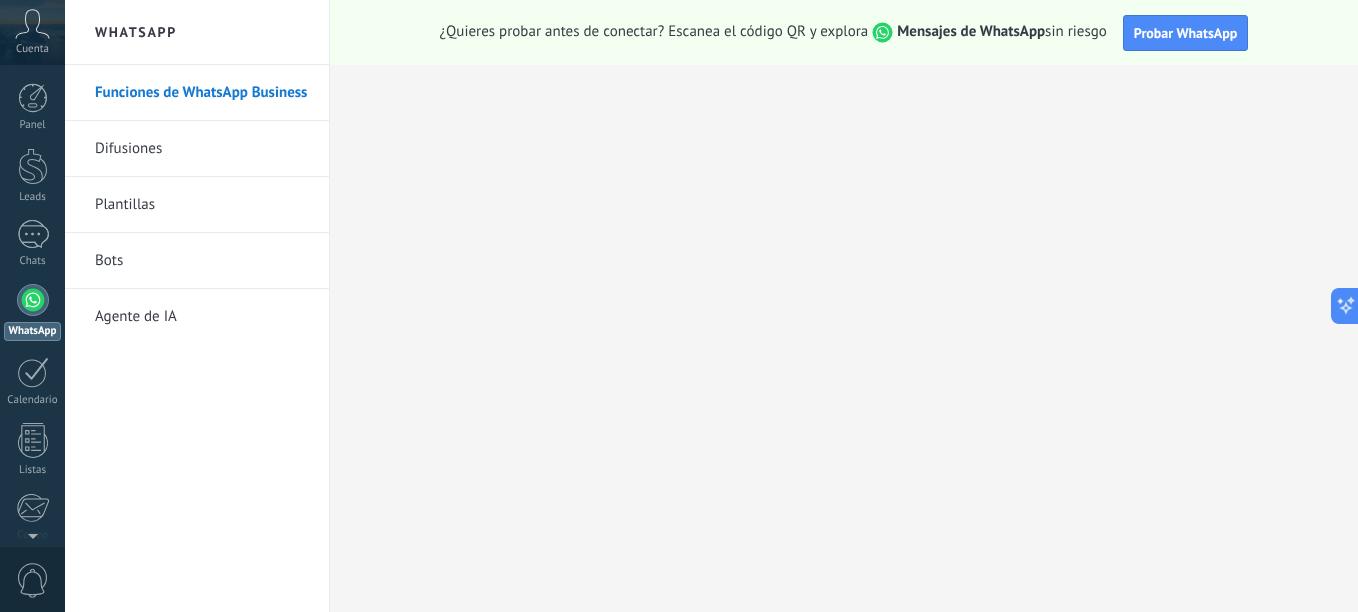 click on "Plantillas" at bounding box center [202, 205] 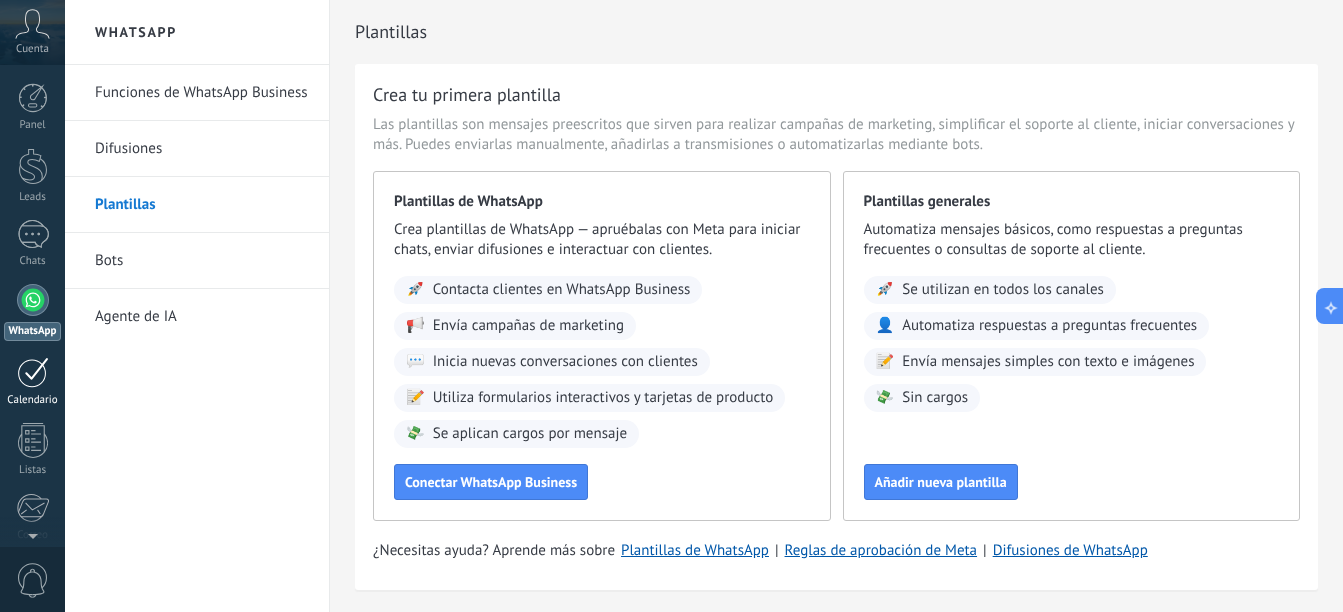 click at bounding box center [33, 372] 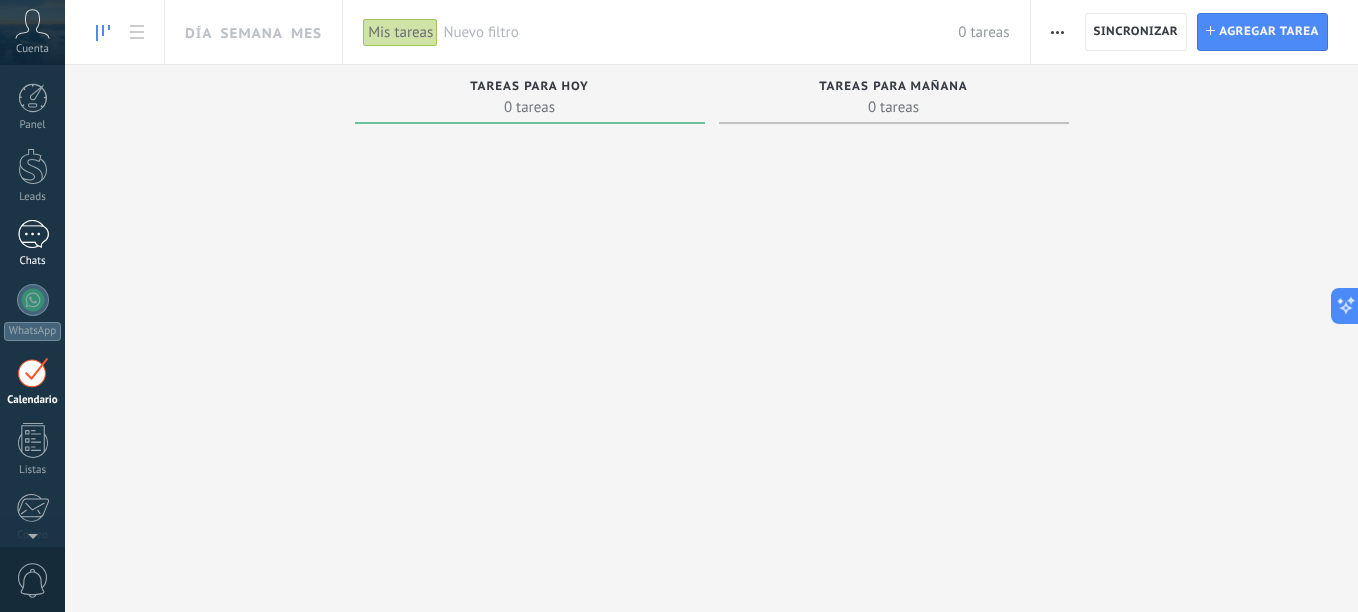 click at bounding box center [33, 234] 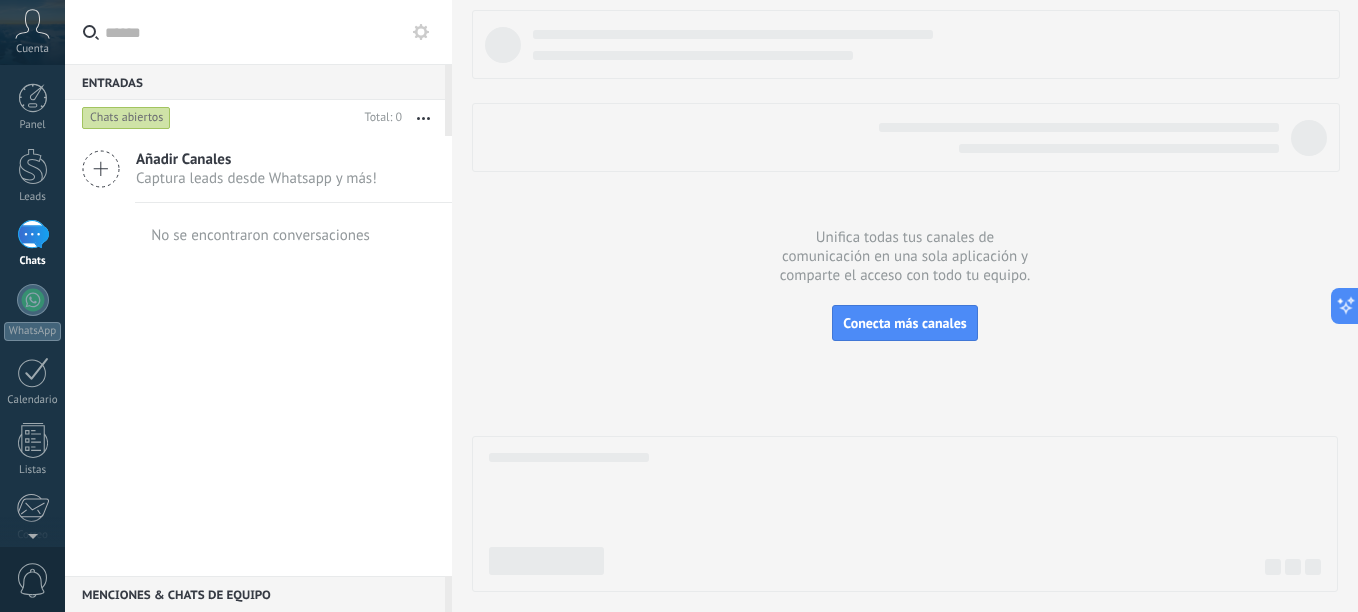 click 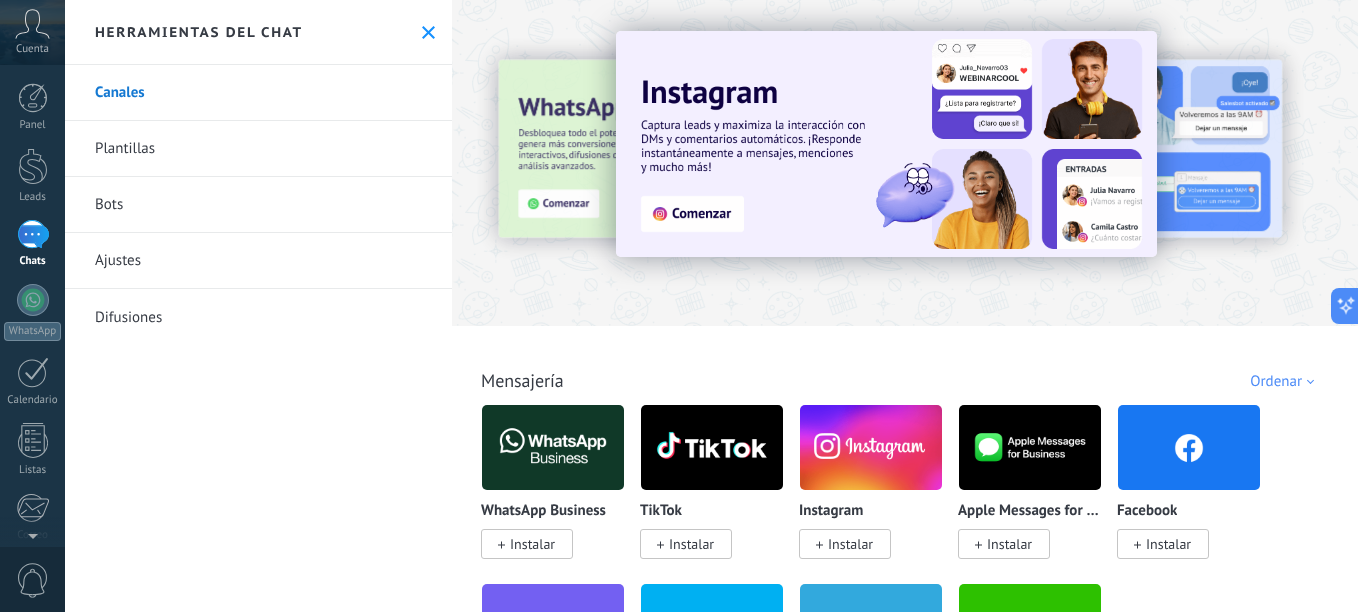 click 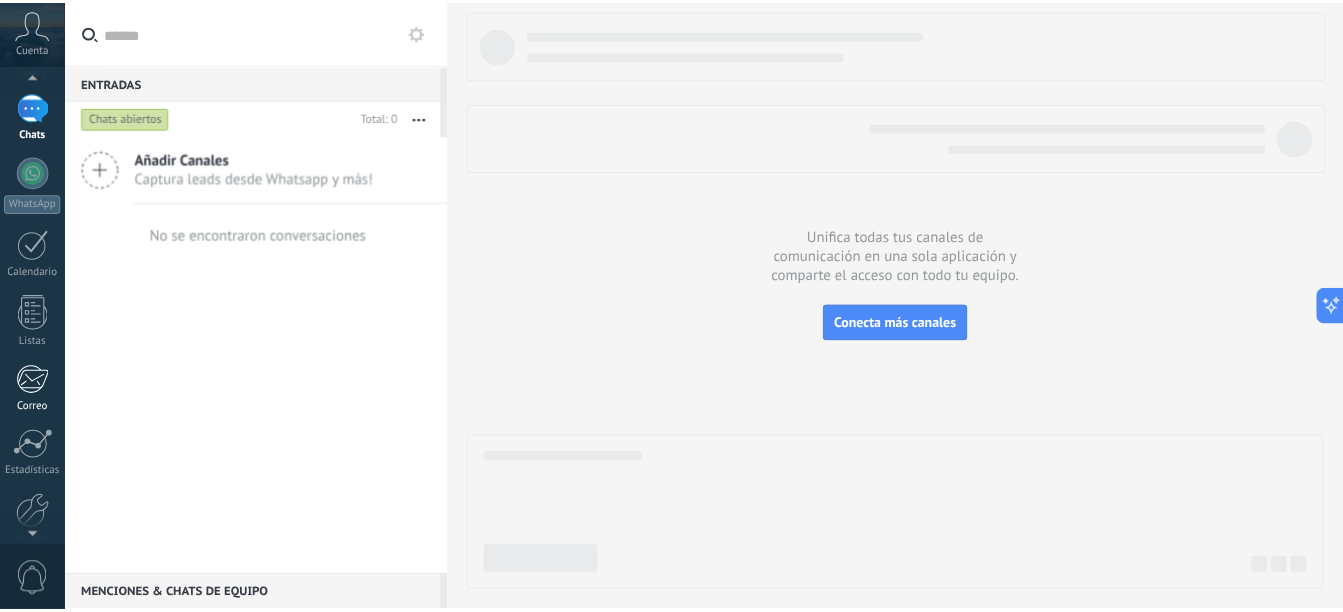 scroll, scrollTop: 220, scrollLeft: 0, axis: vertical 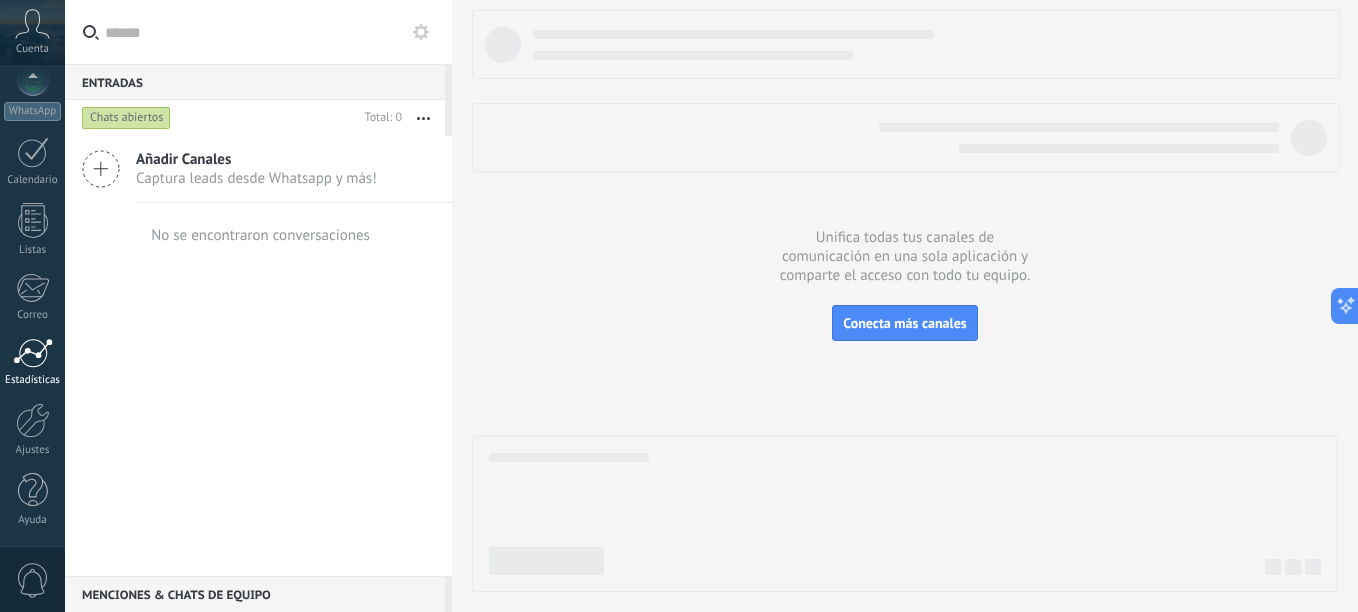 click at bounding box center [33, 353] 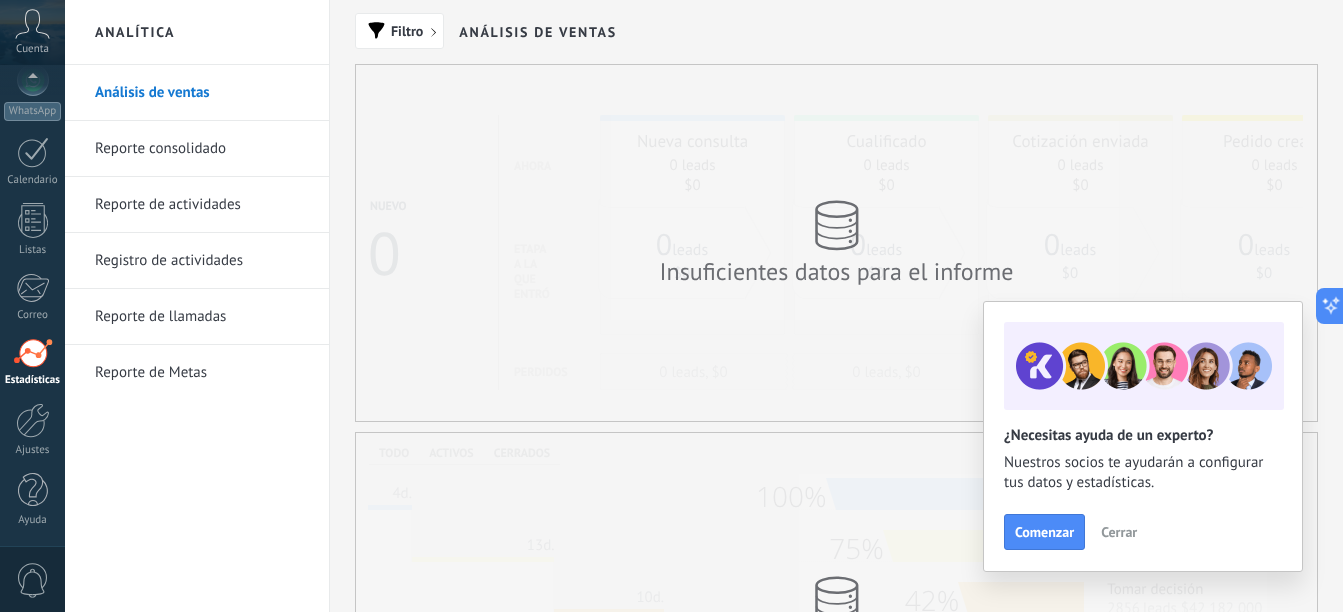 click on "Reporte consolidado" at bounding box center [202, 149] 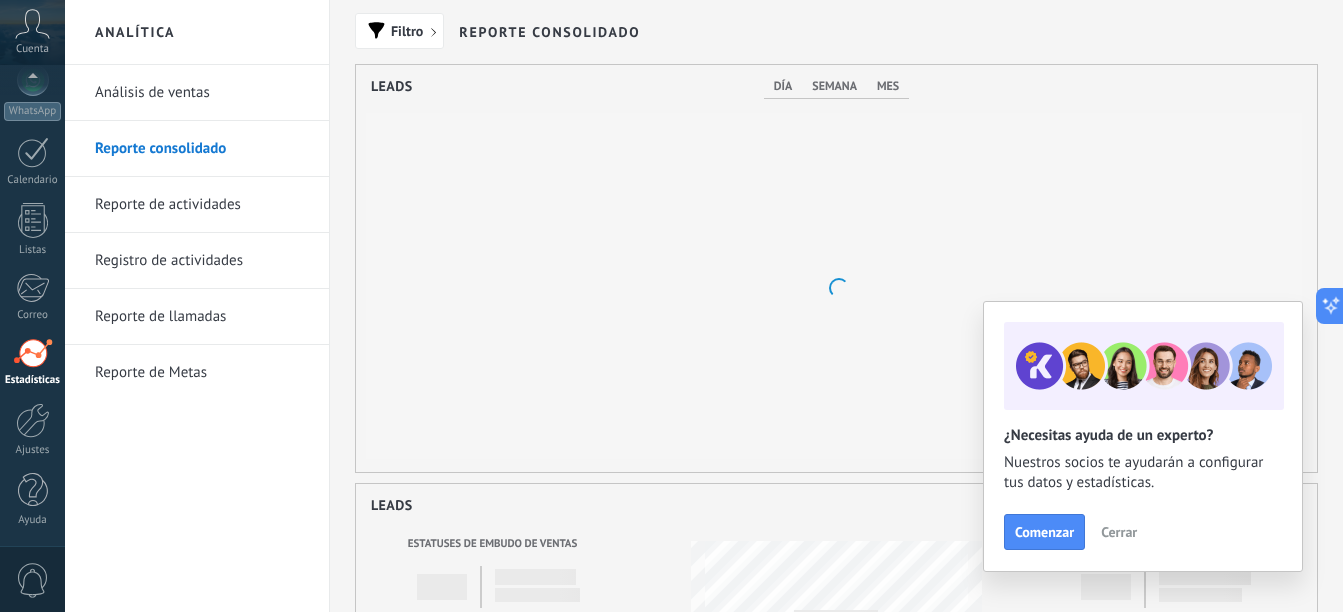 scroll, scrollTop: 999593, scrollLeft: 999039, axis: both 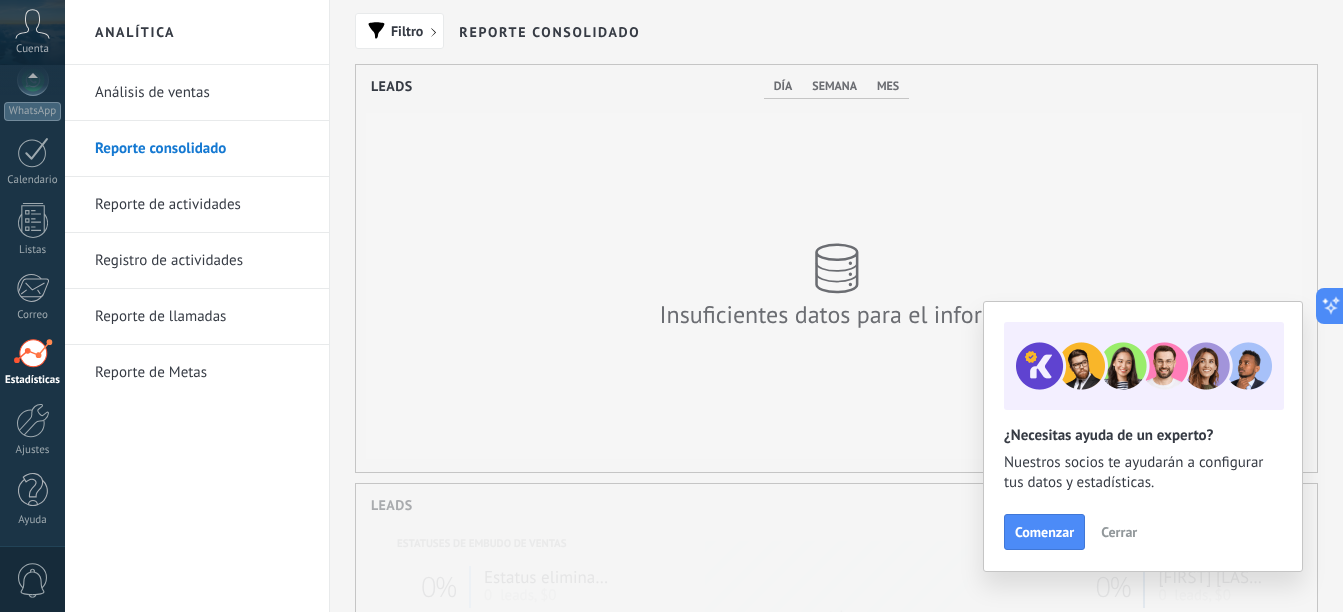 click on "Reporte de actividades" at bounding box center [202, 205] 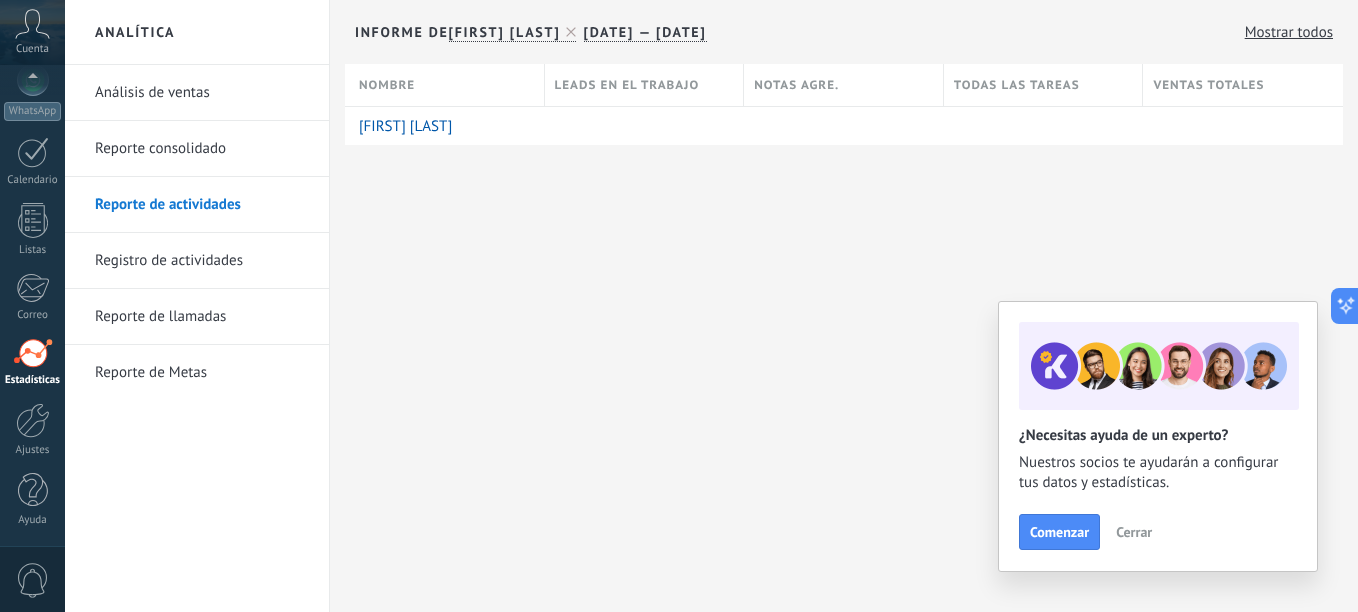 click on "Registro de actividades" at bounding box center (202, 261) 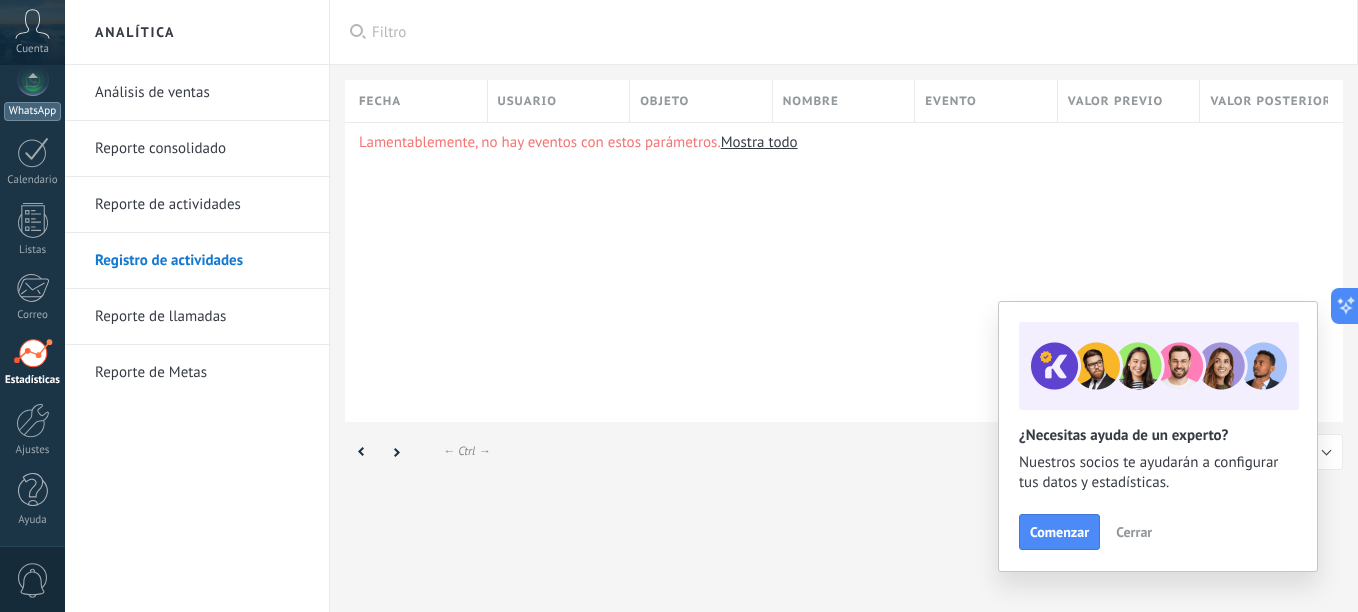 click on "WhatsApp" at bounding box center [32, 92] 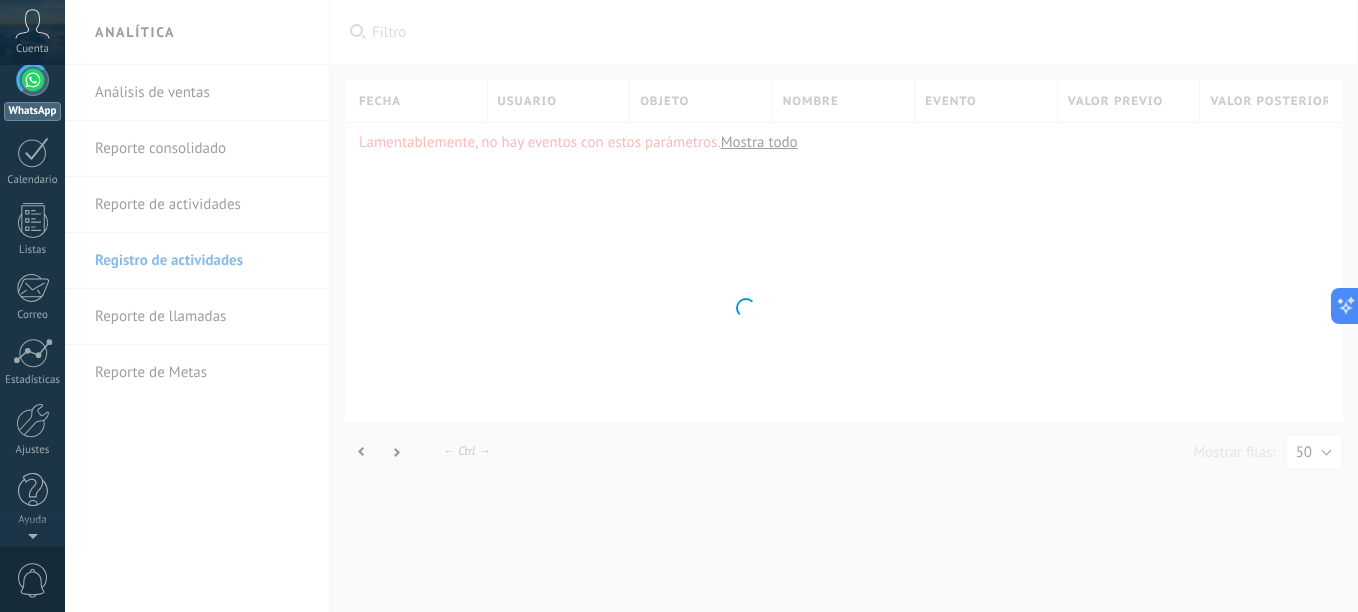 scroll, scrollTop: 0, scrollLeft: 0, axis: both 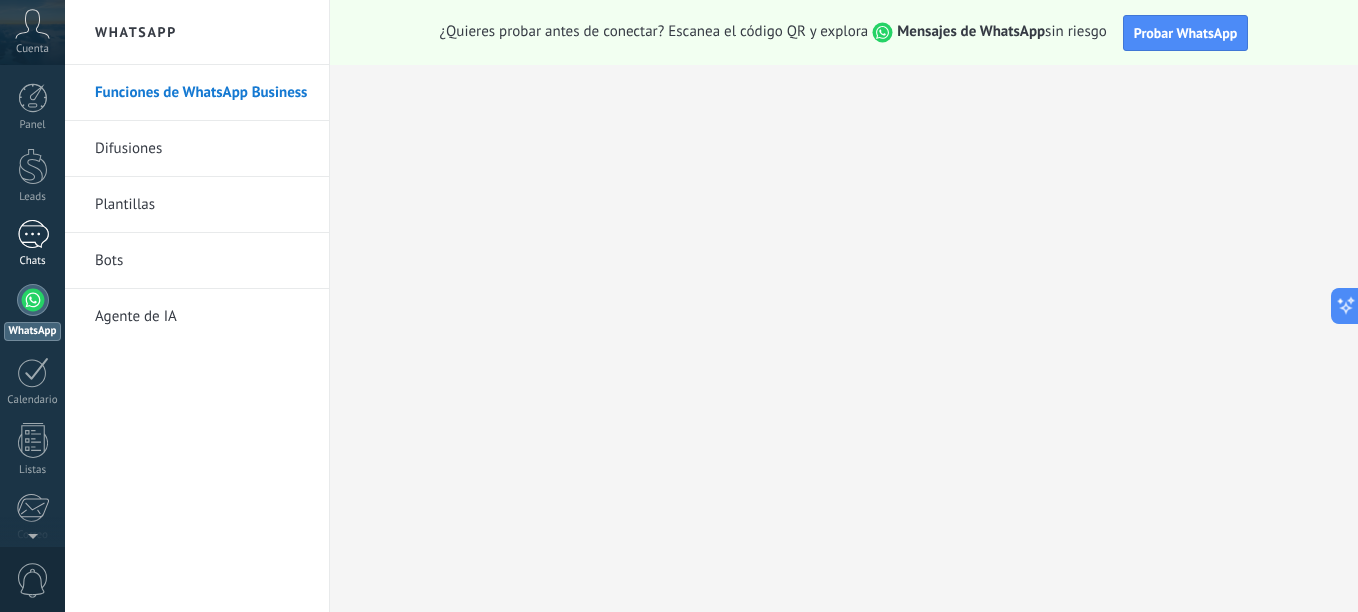 click at bounding box center [33, 234] 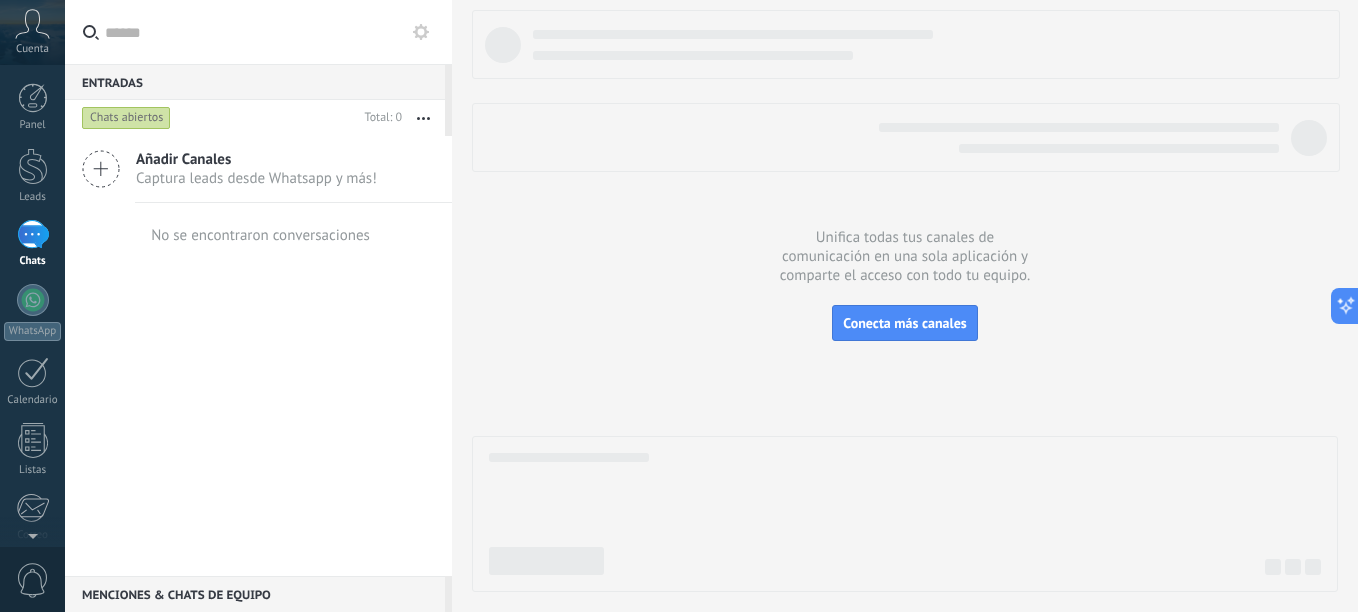 click on "Captura leads desde Whatsapp y más!" at bounding box center (256, 178) 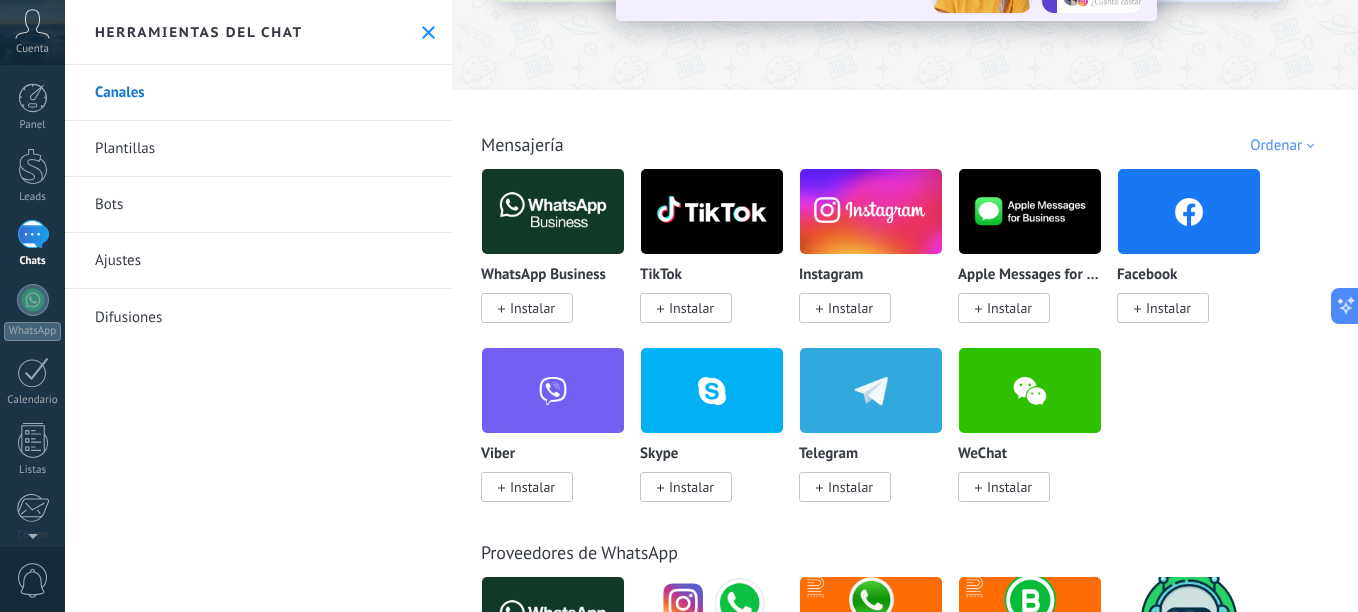 scroll, scrollTop: 356, scrollLeft: 0, axis: vertical 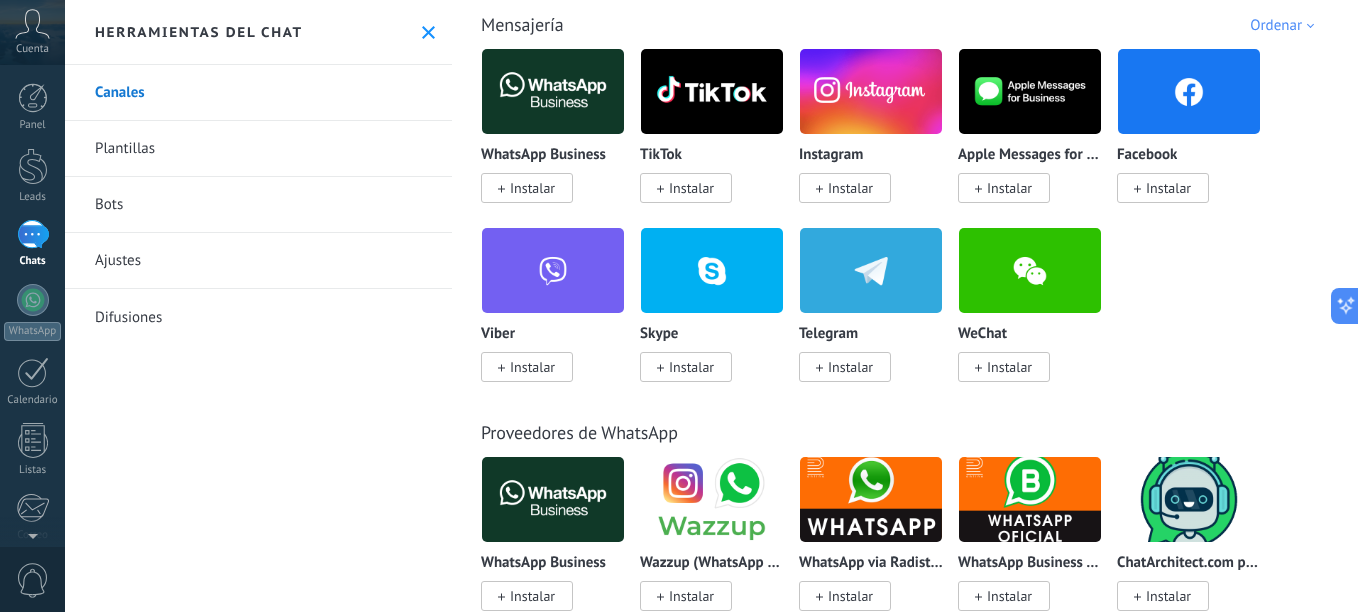 click on "Instalar" at bounding box center (527, 188) 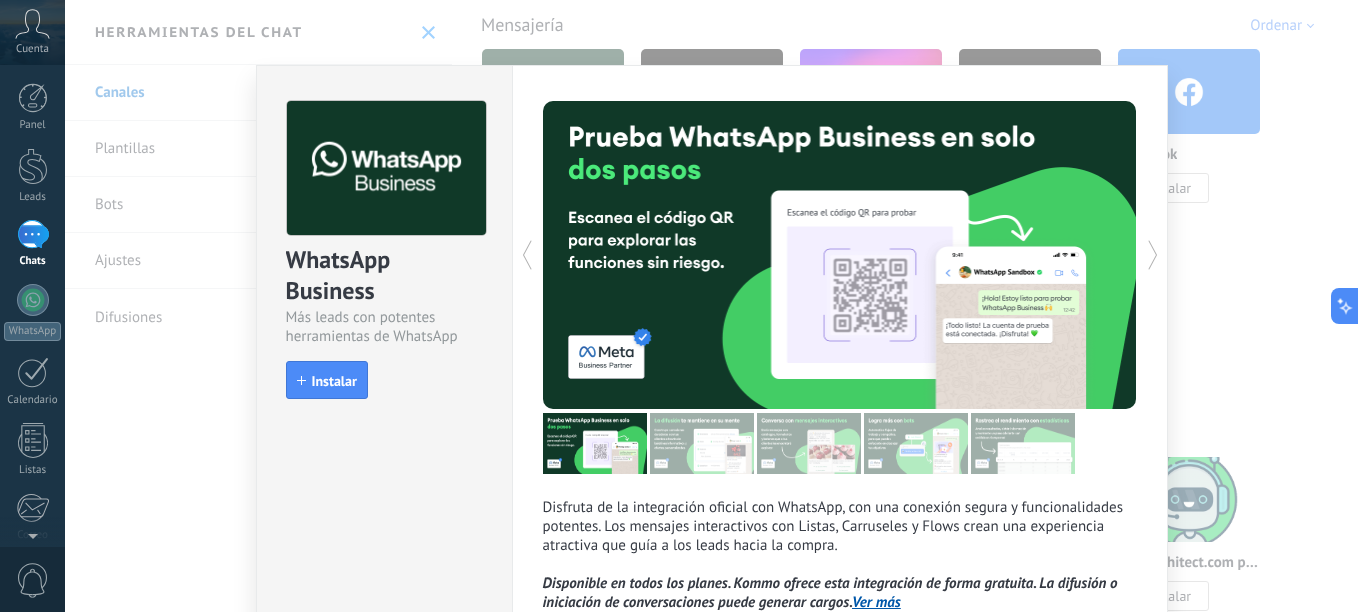 scroll, scrollTop: 195, scrollLeft: 0, axis: vertical 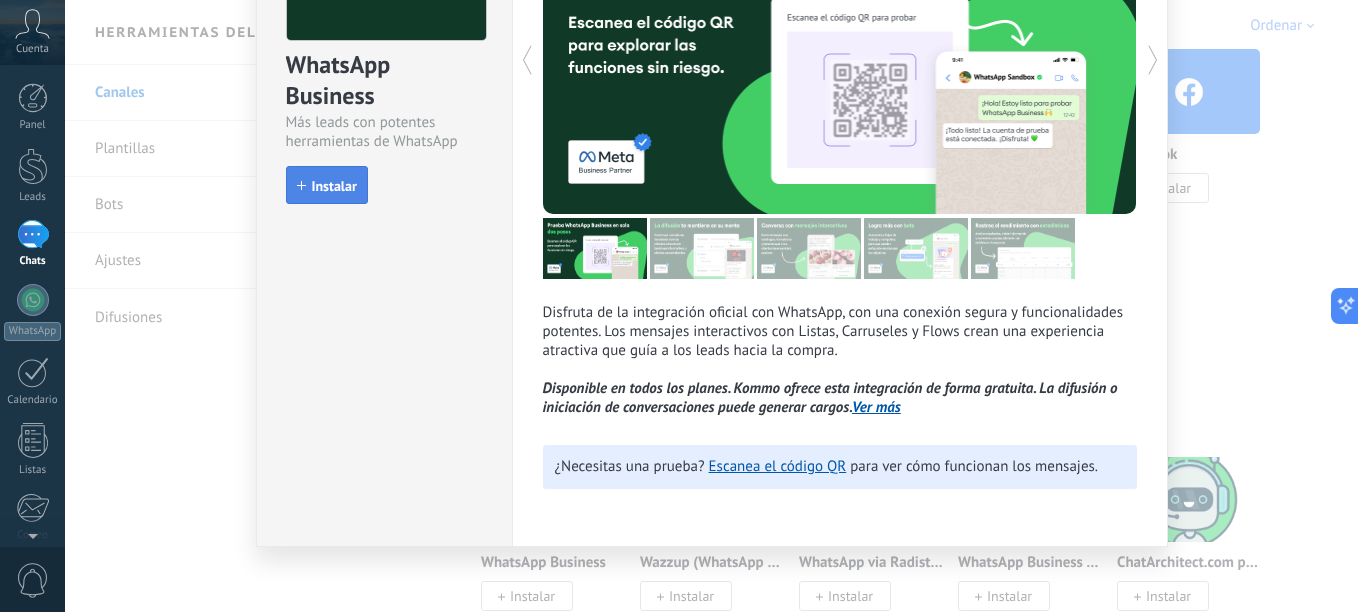 click on "Instalar" at bounding box center (327, 185) 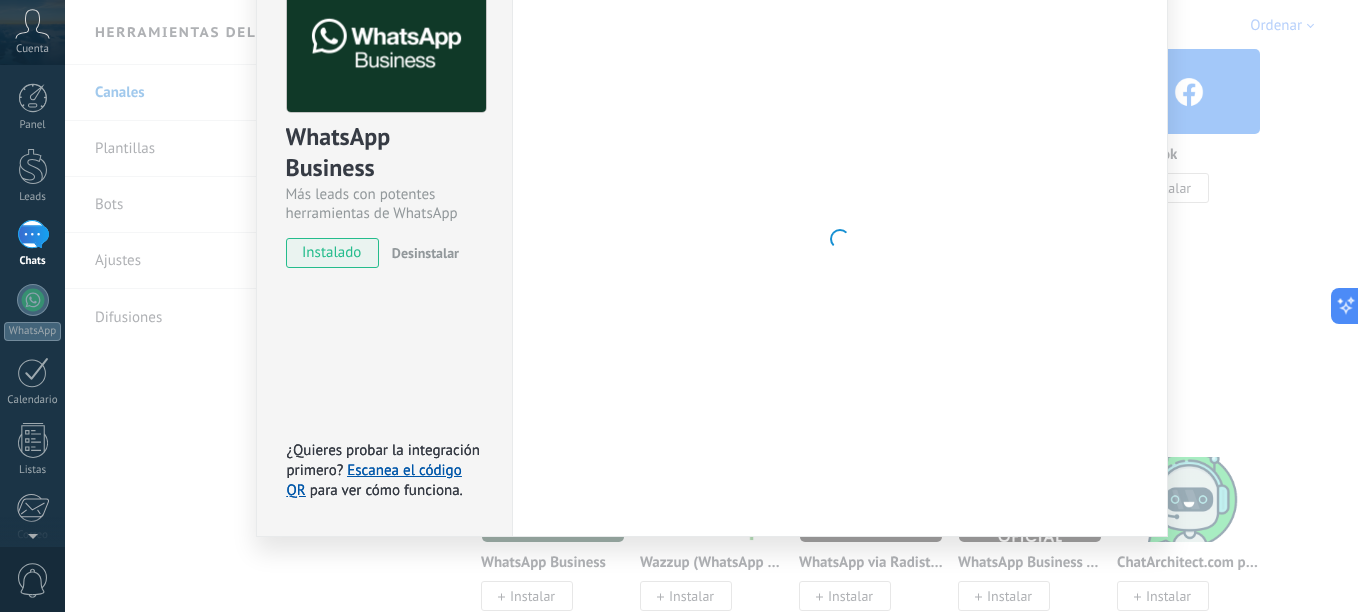 scroll, scrollTop: 195, scrollLeft: 0, axis: vertical 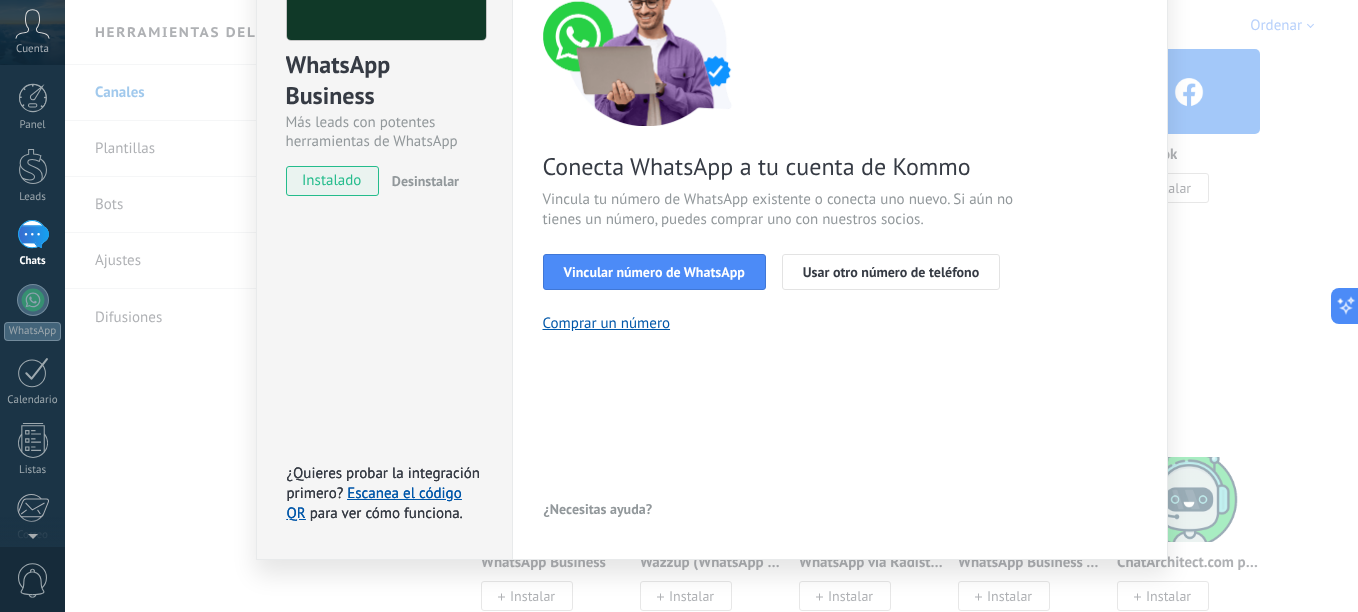 click on "WhatsApp Business Más leads con potentes herramientas de WhatsApp instalado Desinstalar ¿Quieres probar la integración primero?  Escanea el código QR  para ver cómo funciona. ¿Quieres probar la integración primero?  Escanea el código QR  para ver cómo funciona. Configuraciones Autorizaciones Esta pestaña registra a los usuarios que han concedido acceso a las integración a esta cuenta. Si deseas remover la posibilidad que un usuario pueda enviar solicitudes a la cuenta en nombre de esta integración, puedes revocar el acceso. Si el acceso a todos los usuarios es revocado, la integración dejará de funcionar. Esta aplicacion está instalada, pero nadie le ha dado acceso aun. WhatsApp Cloud API más _:  Guardar < Volver 1 Seleccionar aplicación 2 Conectar Facebook  3 Finalizar configuración Conecta WhatsApp a tu cuenta de Kommo Vincula tu número de WhatsApp existente o conecta uno nuevo. Si aún no tienes un número, puedes comprar uno con nuestros socios. Vincular número de WhatsApp" at bounding box center (711, 306) 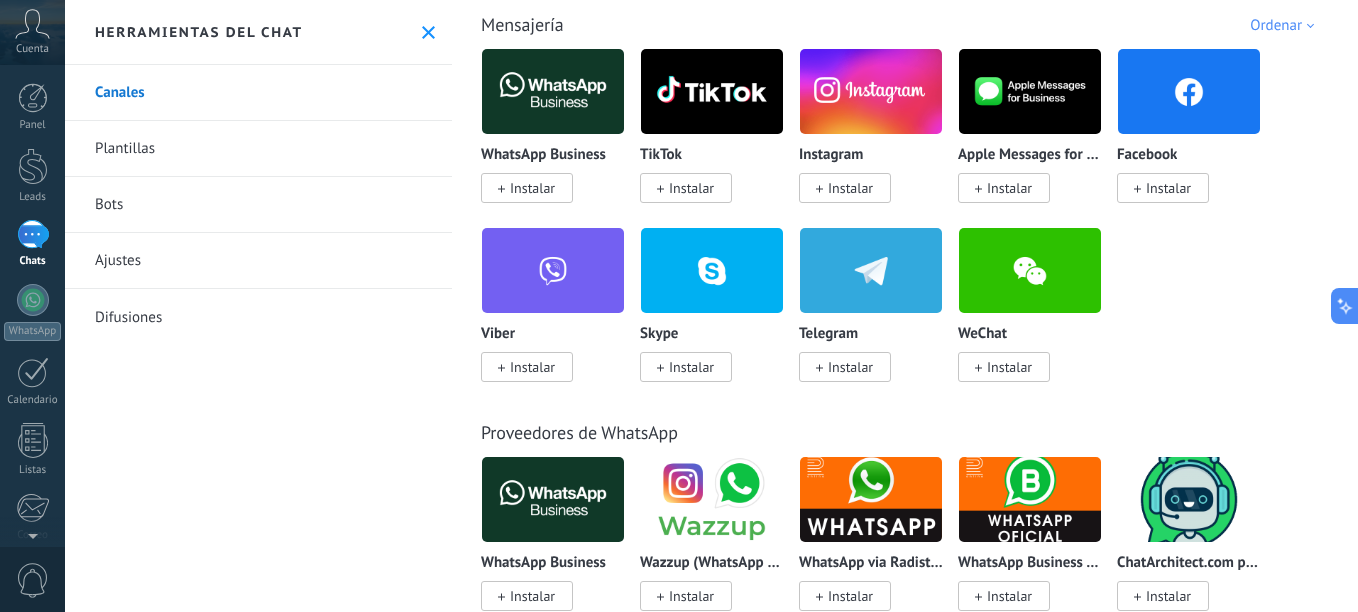 scroll, scrollTop: 0, scrollLeft: 0, axis: both 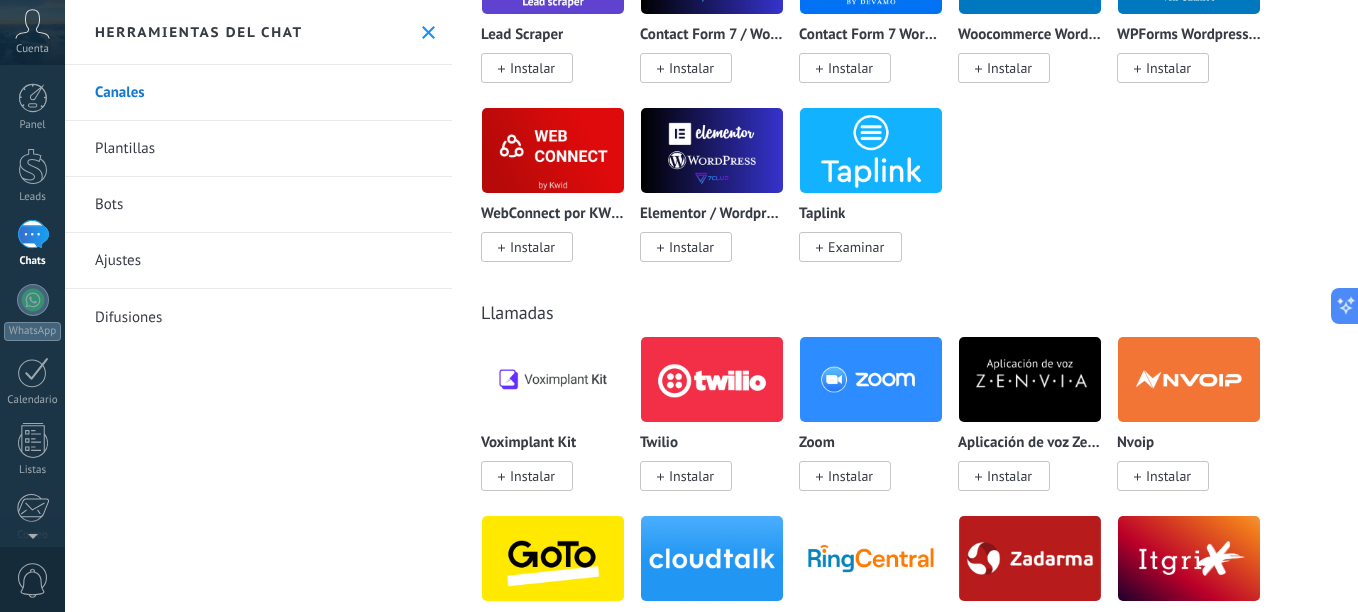 click at bounding box center (33, 234) 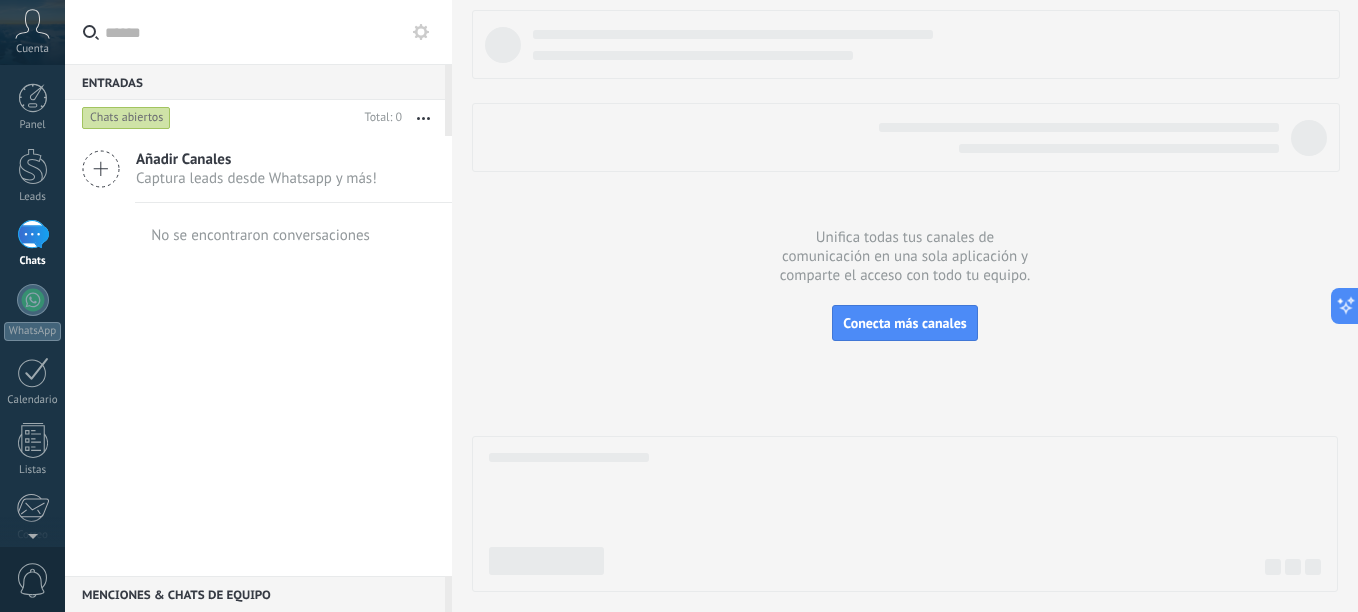click on "Añadir Canales" at bounding box center (256, 159) 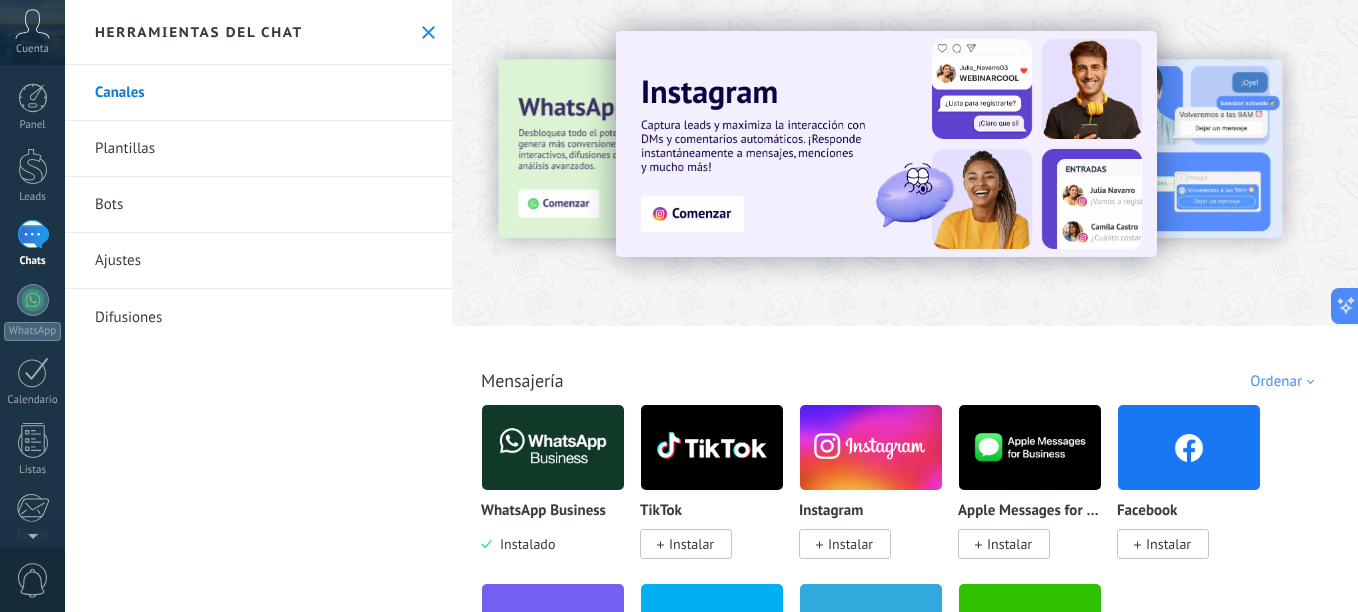 click 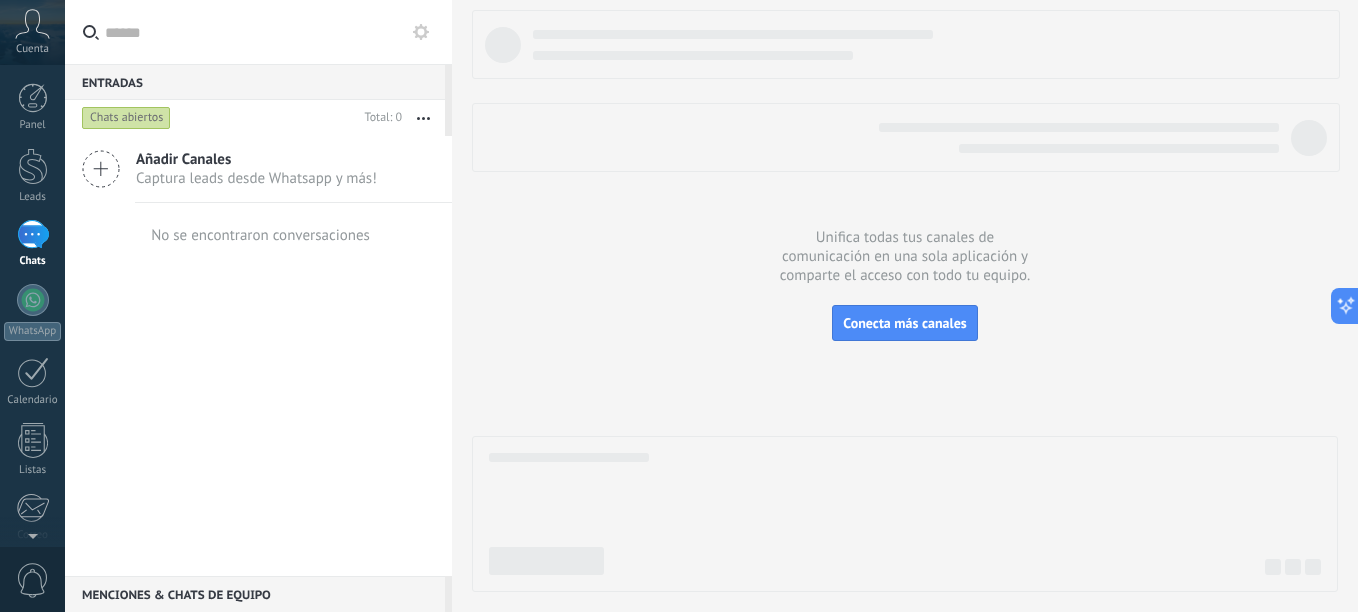 click at bounding box center (33, 234) 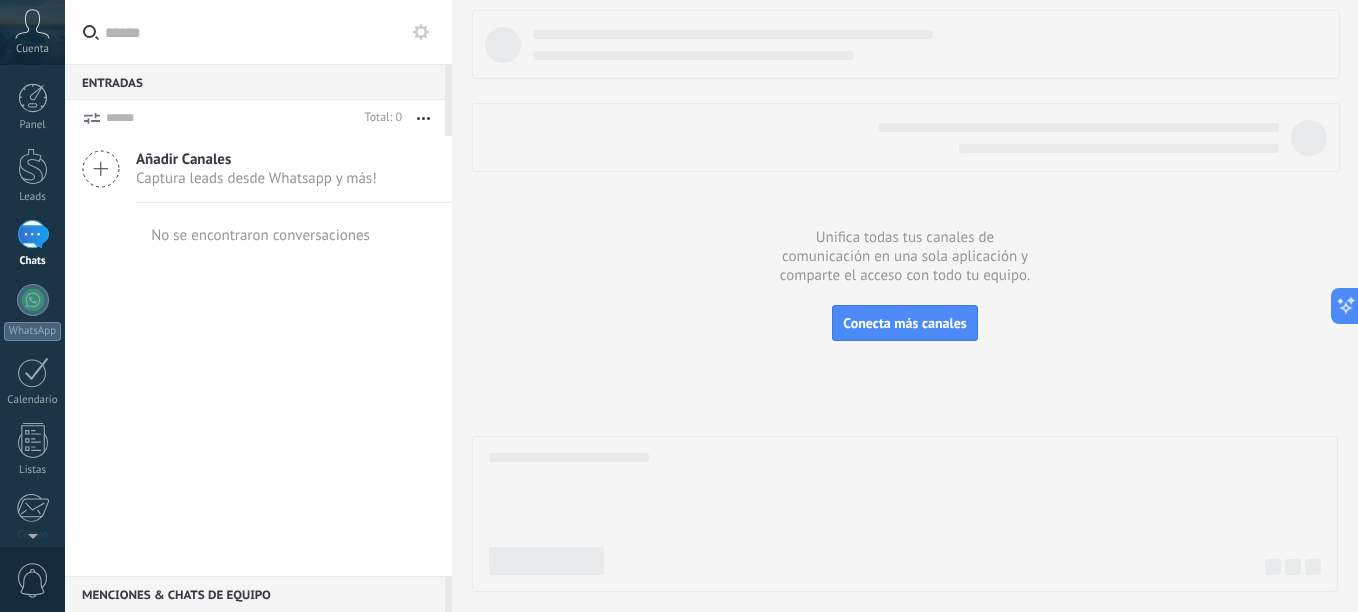click on "Captura leads desde Whatsapp y más!" at bounding box center (256, 178) 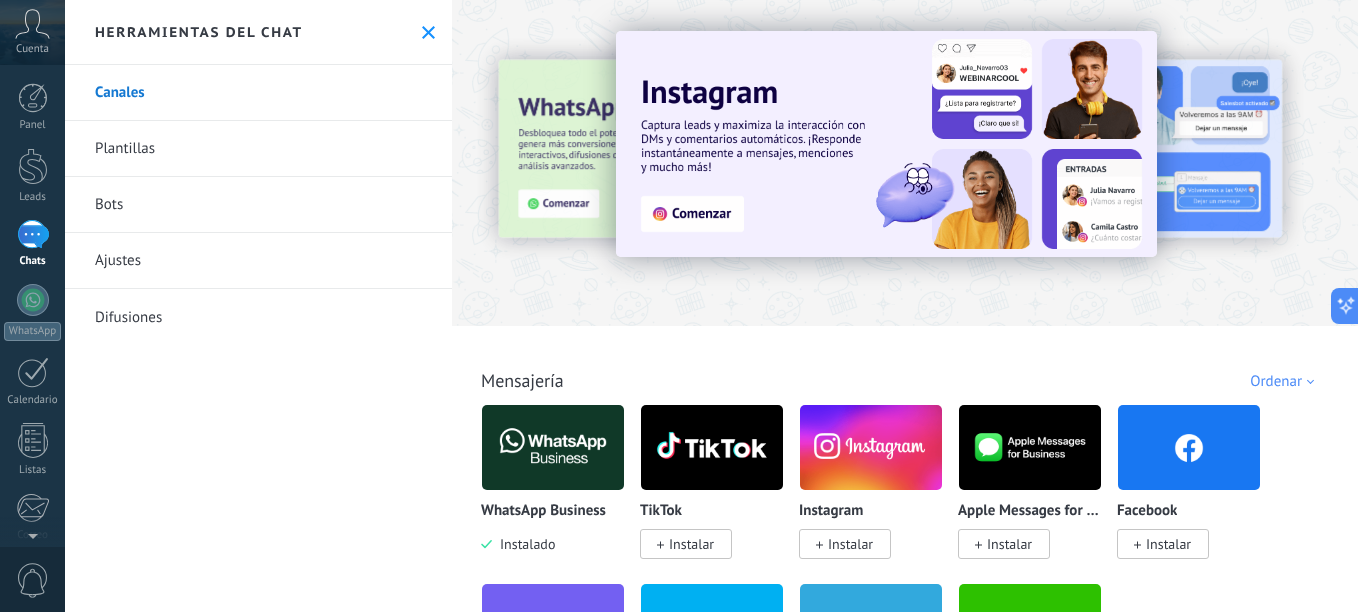 scroll, scrollTop: 112, scrollLeft: 0, axis: vertical 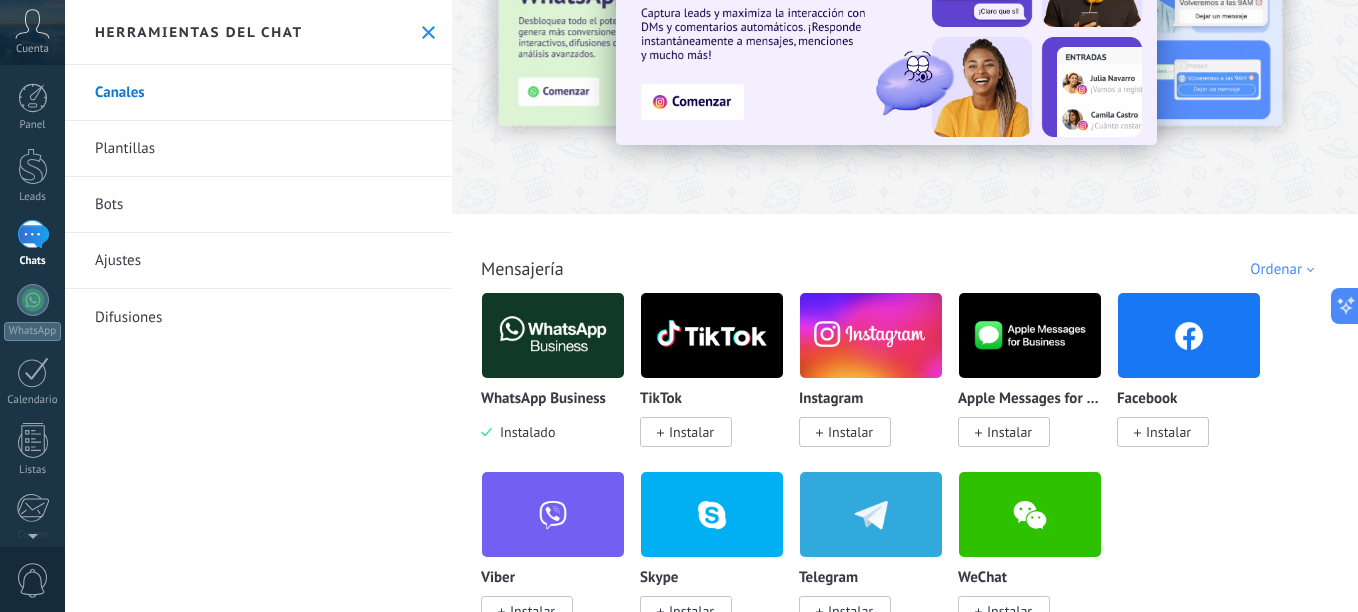 click on "Instalar" at bounding box center [850, 432] 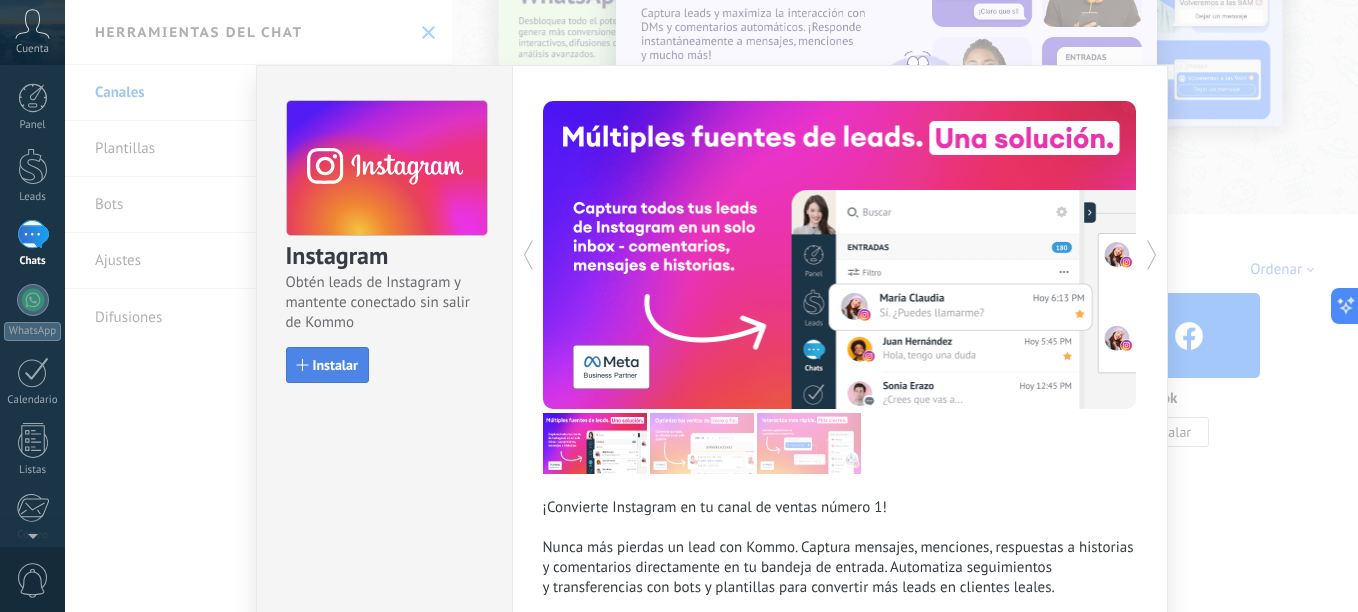 click on "Instalar" at bounding box center (327, 365) 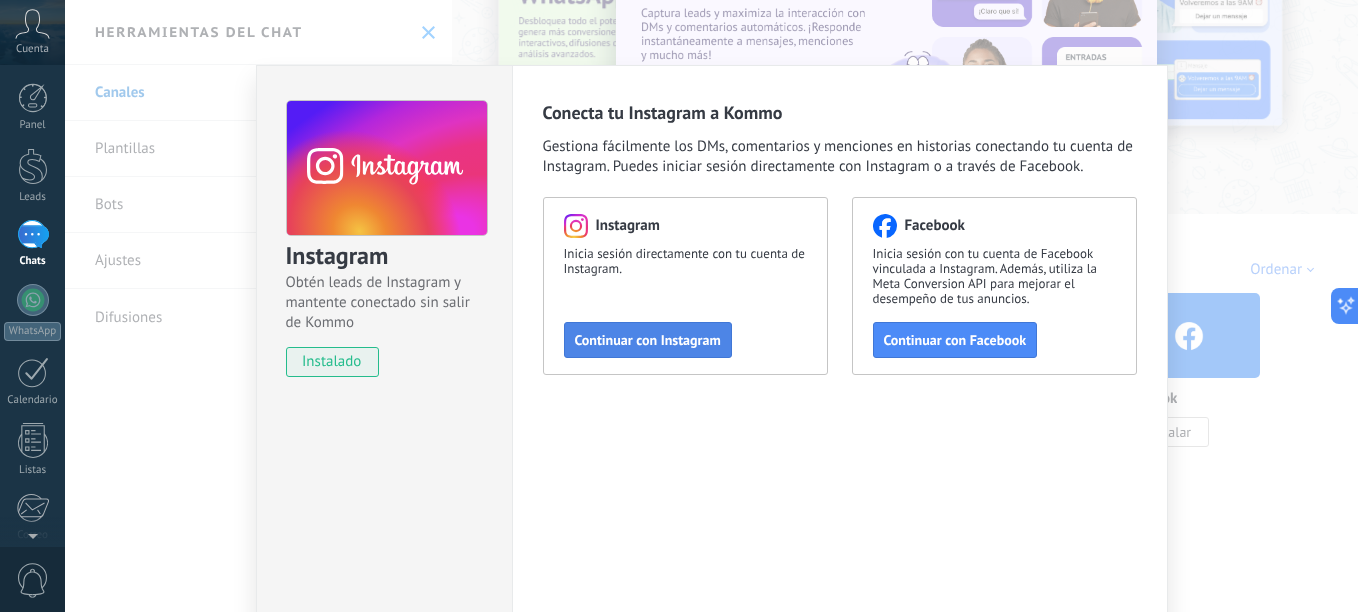 click on "Continuar con Instagram" at bounding box center (648, 340) 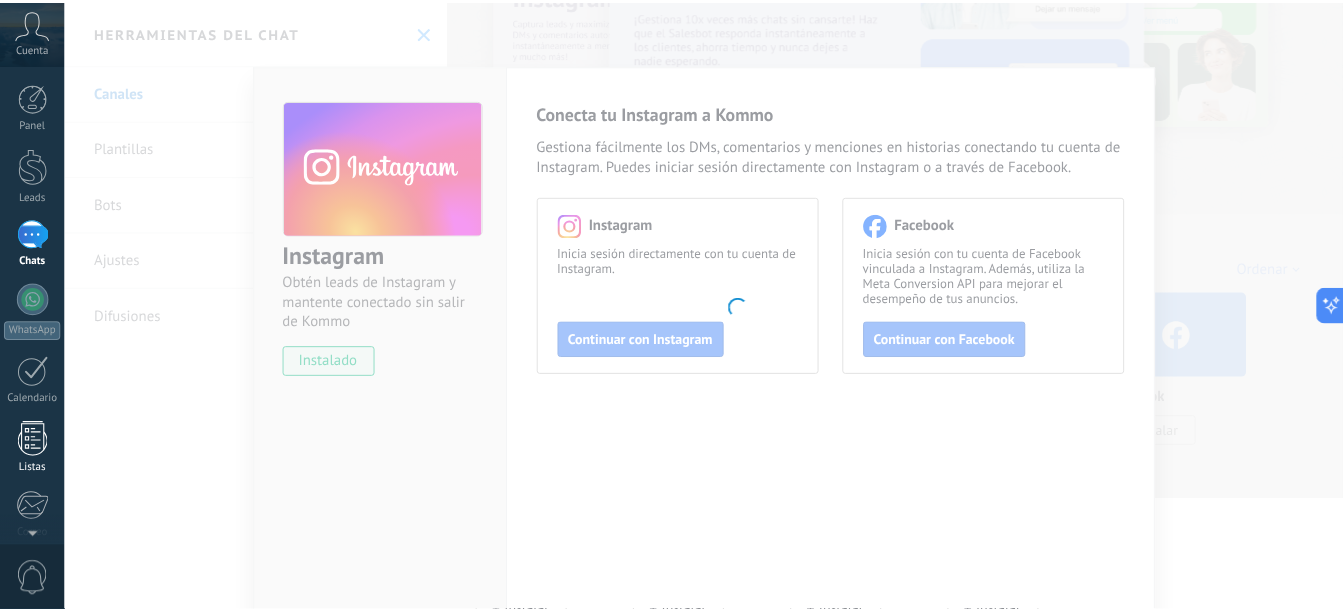 scroll, scrollTop: 220, scrollLeft: 0, axis: vertical 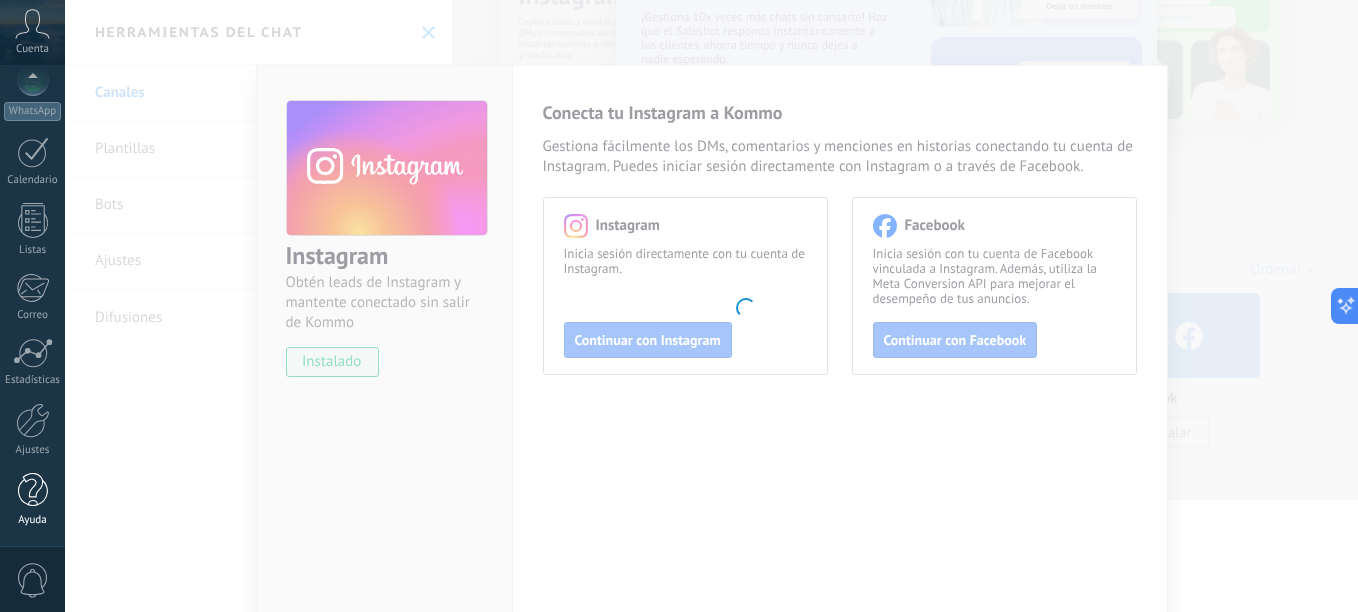 click at bounding box center (33, 490) 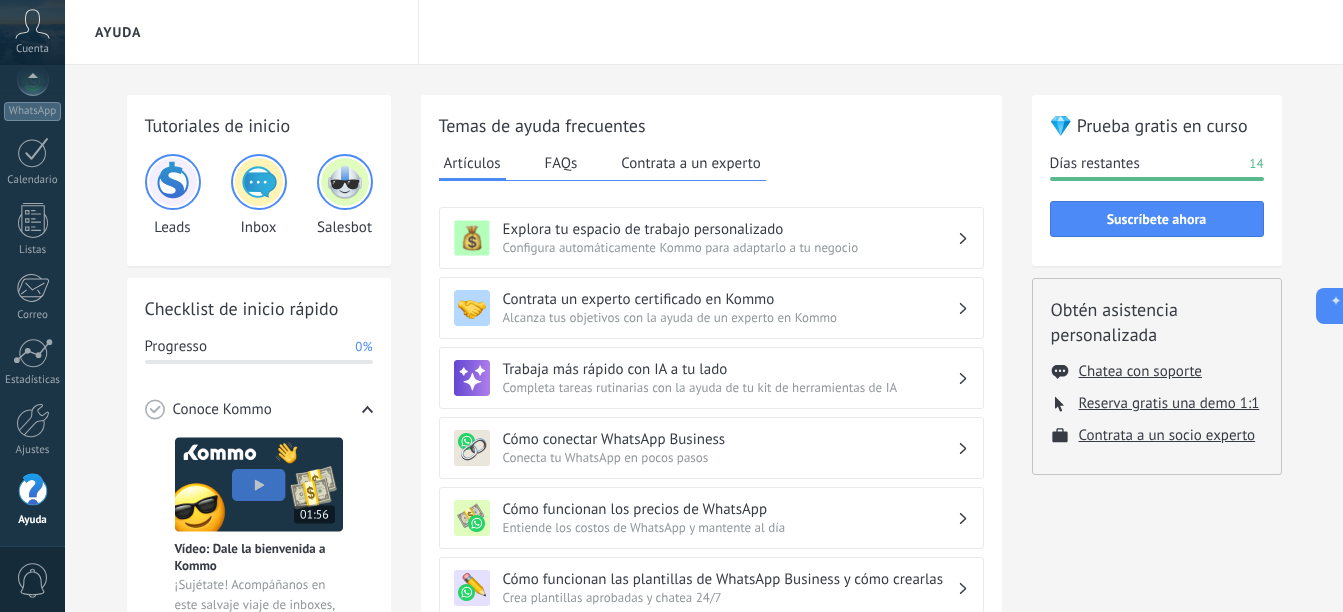 click on "FAQs" at bounding box center [561, 163] 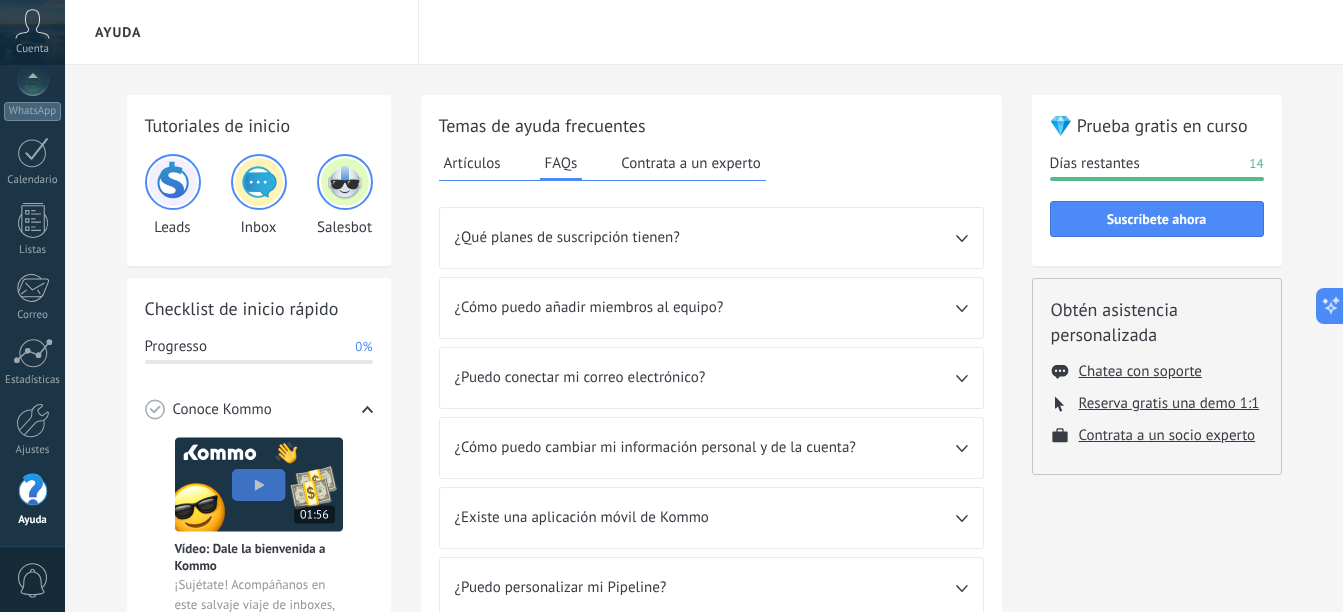 click on "¿Qué planes de suscripción tienen?" at bounding box center [705, 238] 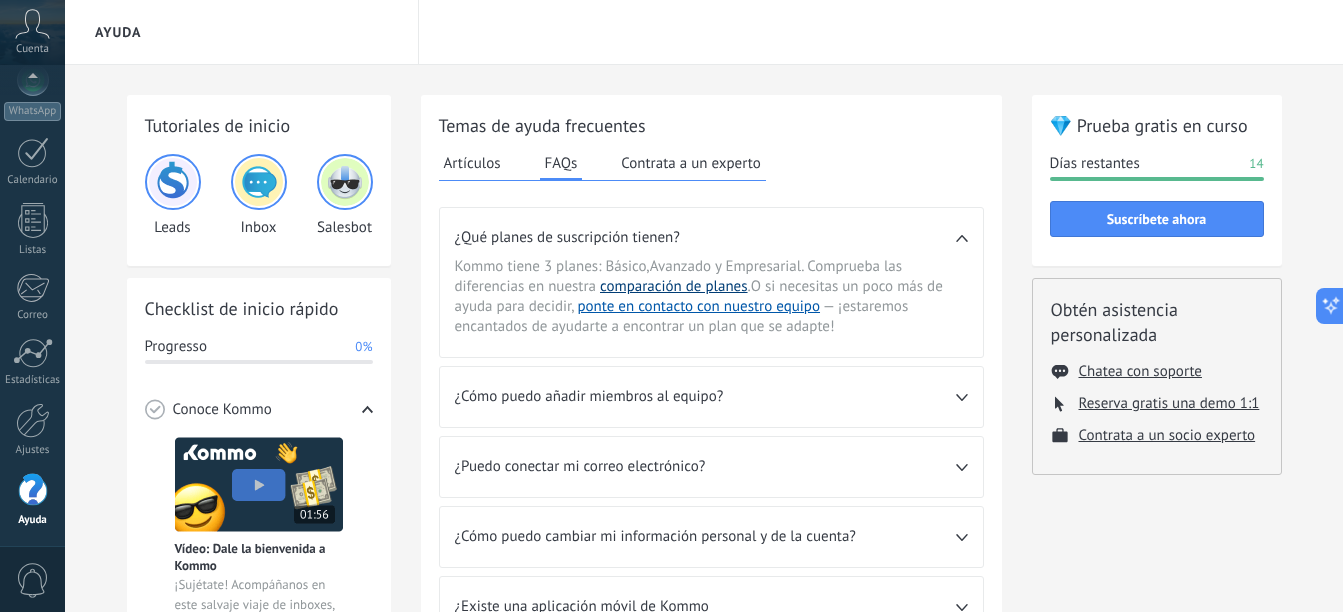 click on "comparación de planes" at bounding box center [674, 286] 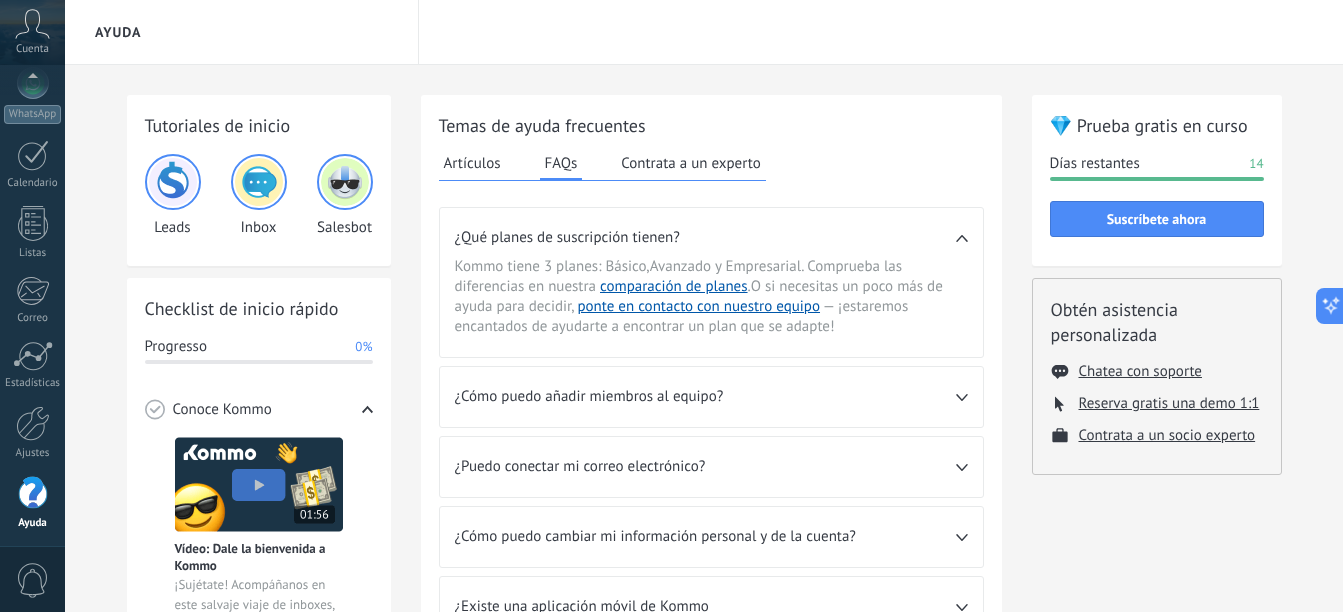 scroll, scrollTop: 220, scrollLeft: 0, axis: vertical 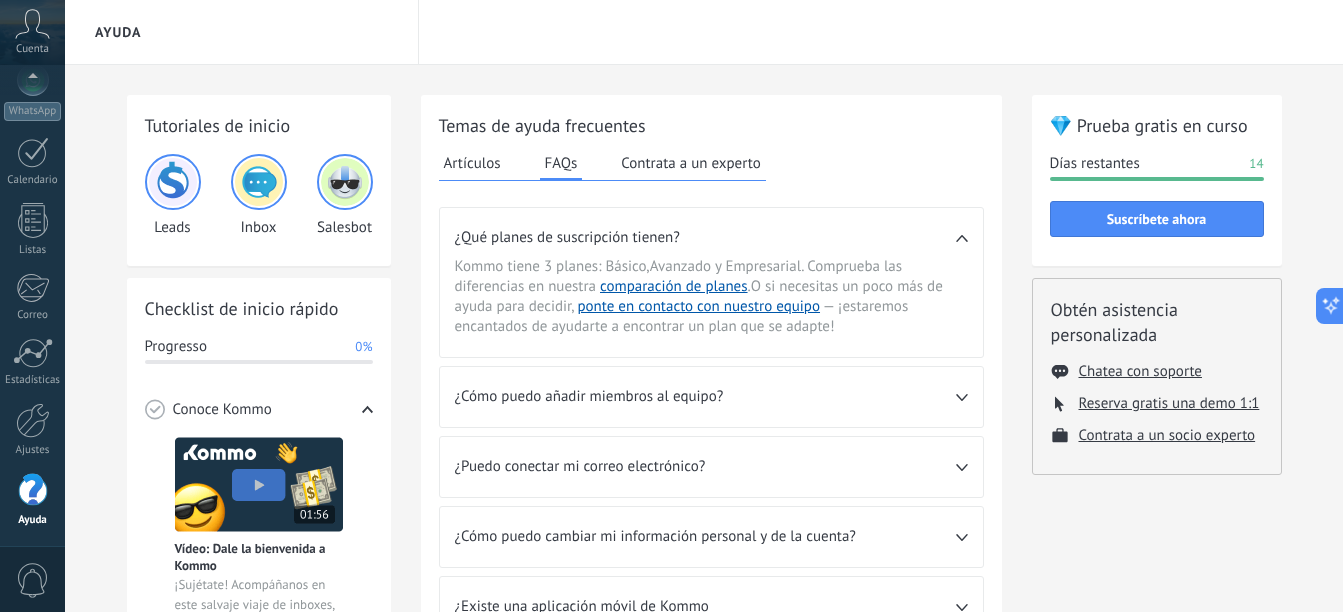 click 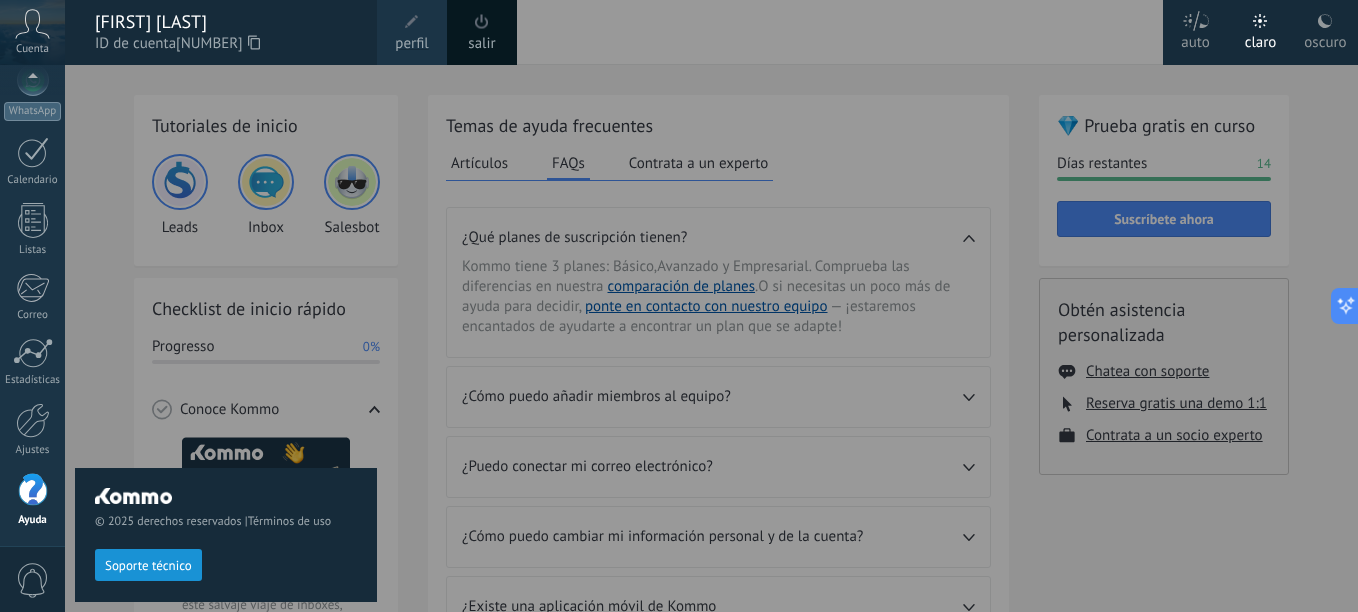 click 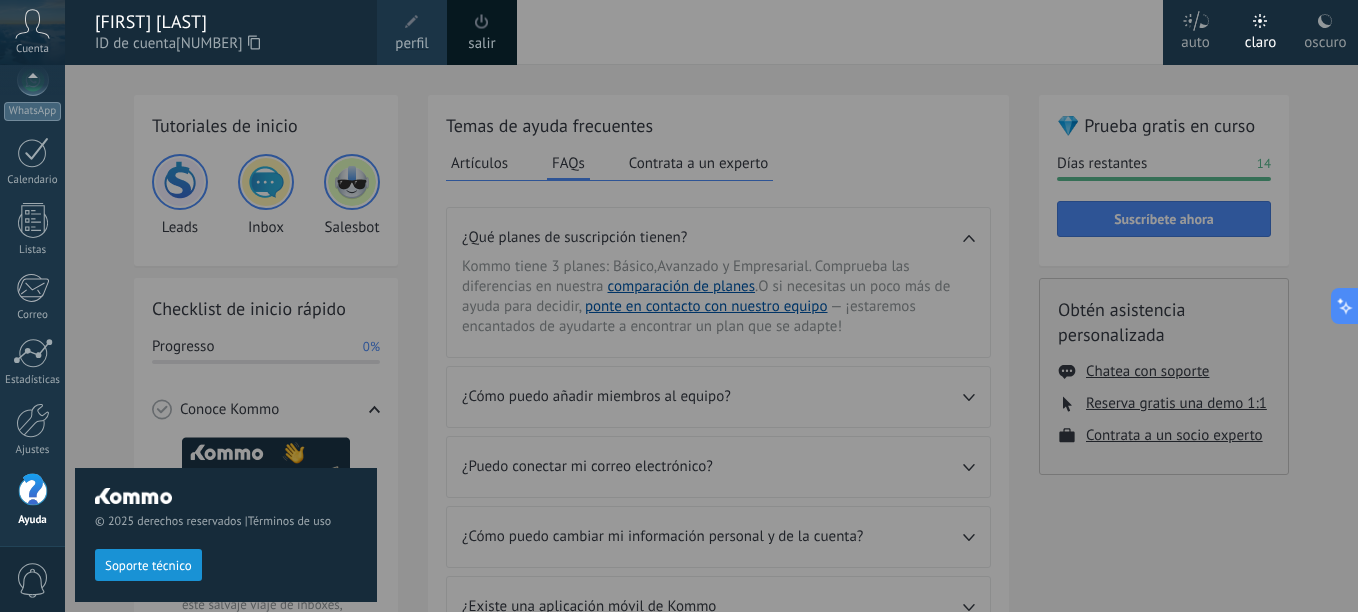 click on "©  2025  derechos reservados |  Términos de uso
Soporte técnico" at bounding box center [226, 338] 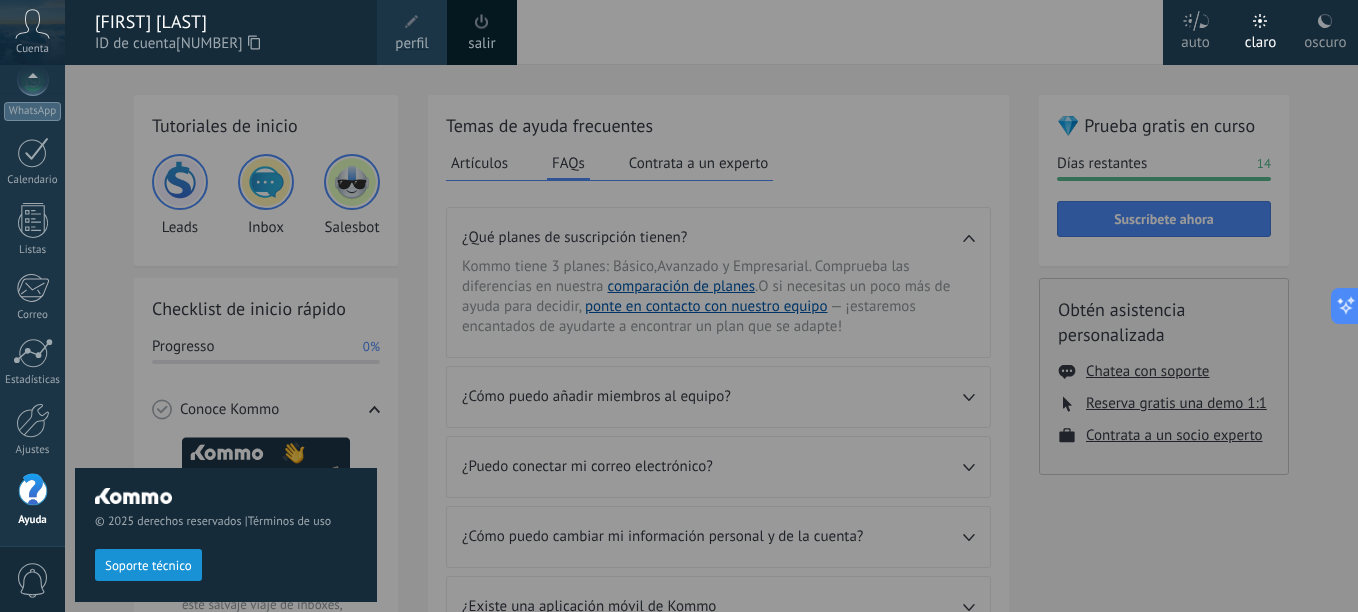 click on "©  2025  derechos reservados |  Términos de uso
Soporte técnico" at bounding box center (226, 338) 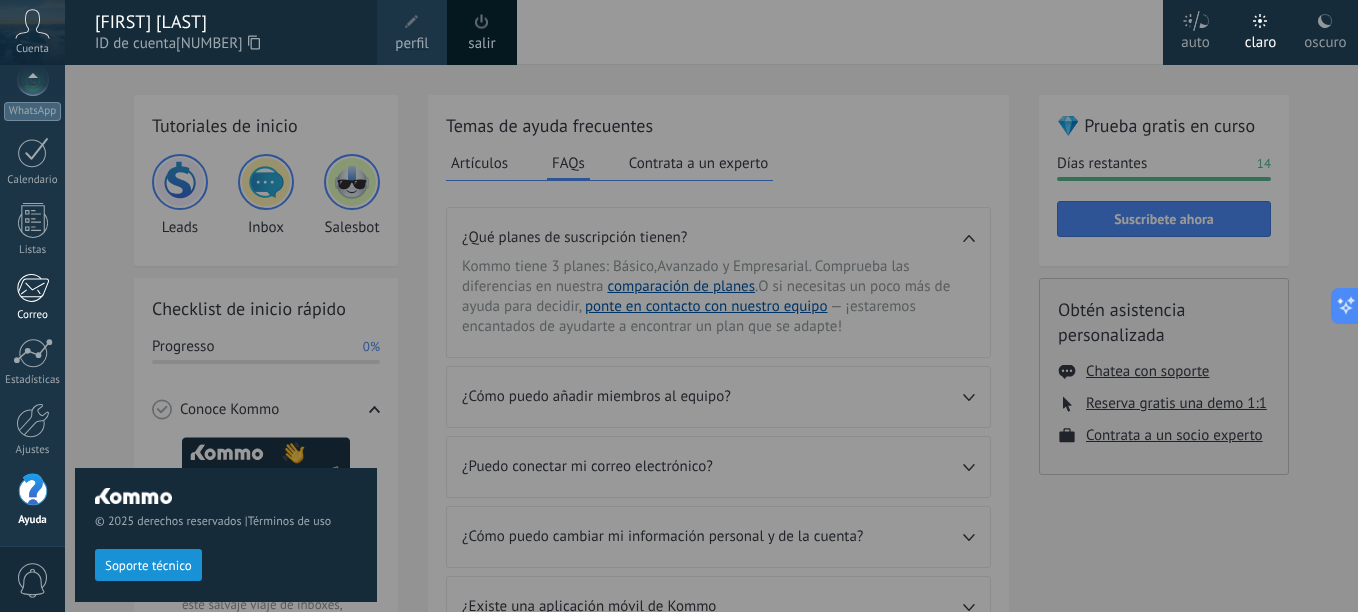 click at bounding box center (32, 288) 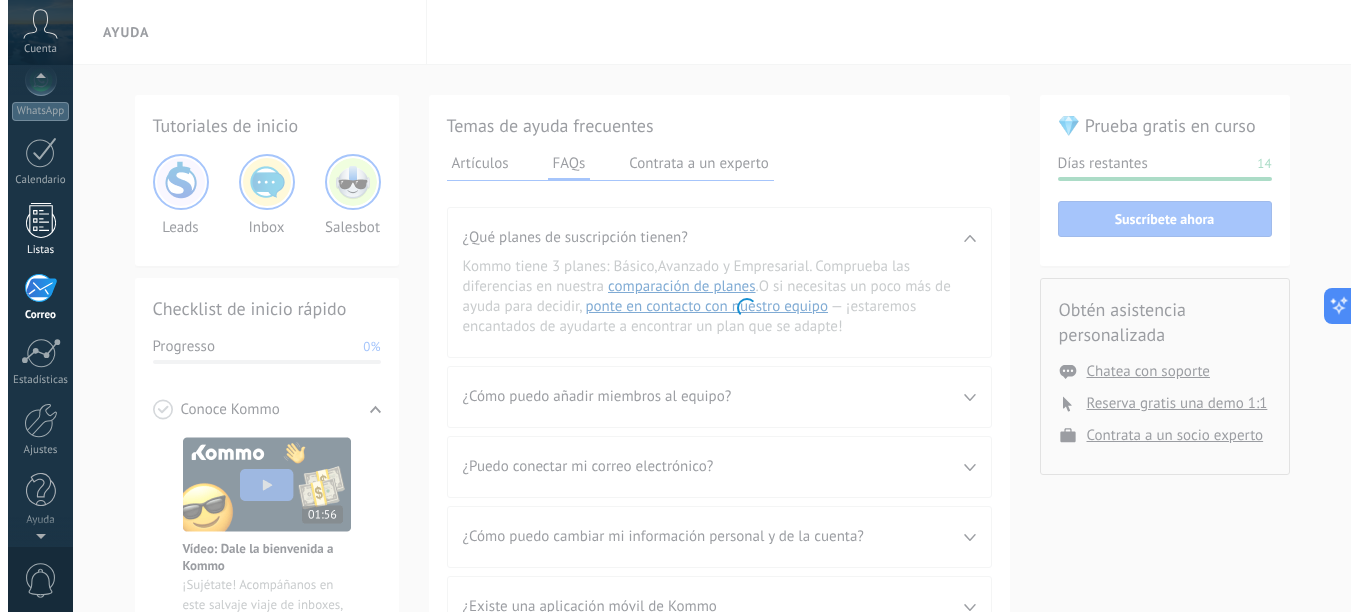 scroll, scrollTop: 194, scrollLeft: 0, axis: vertical 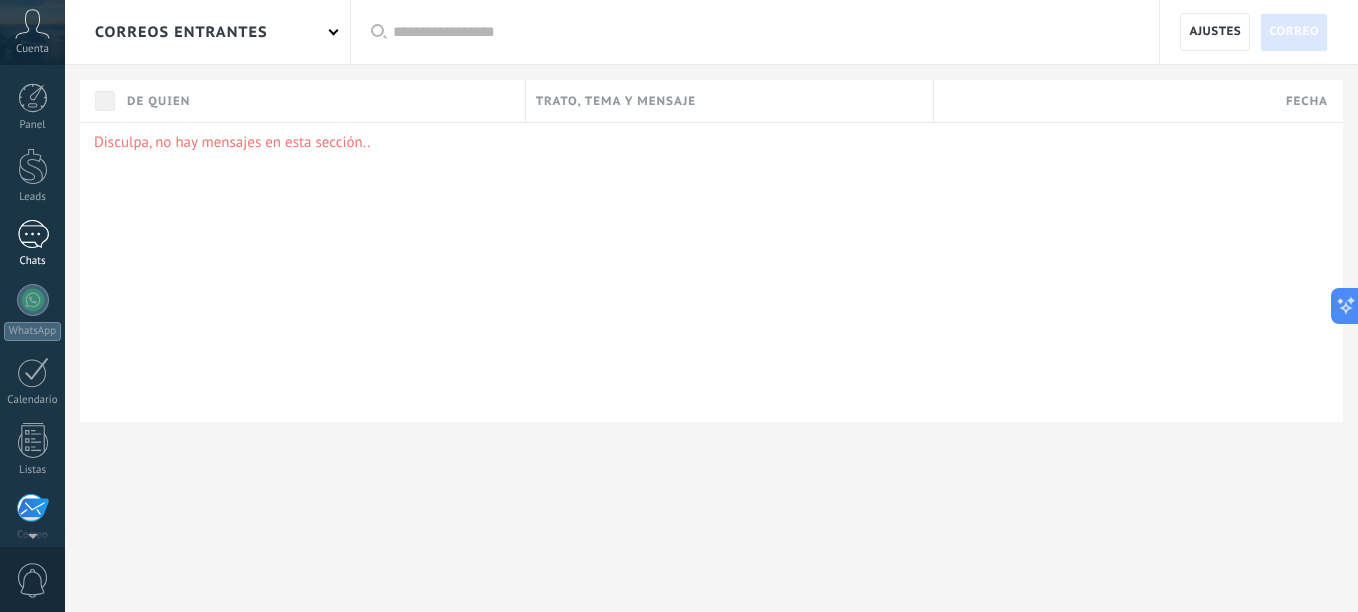 click at bounding box center [33, 234] 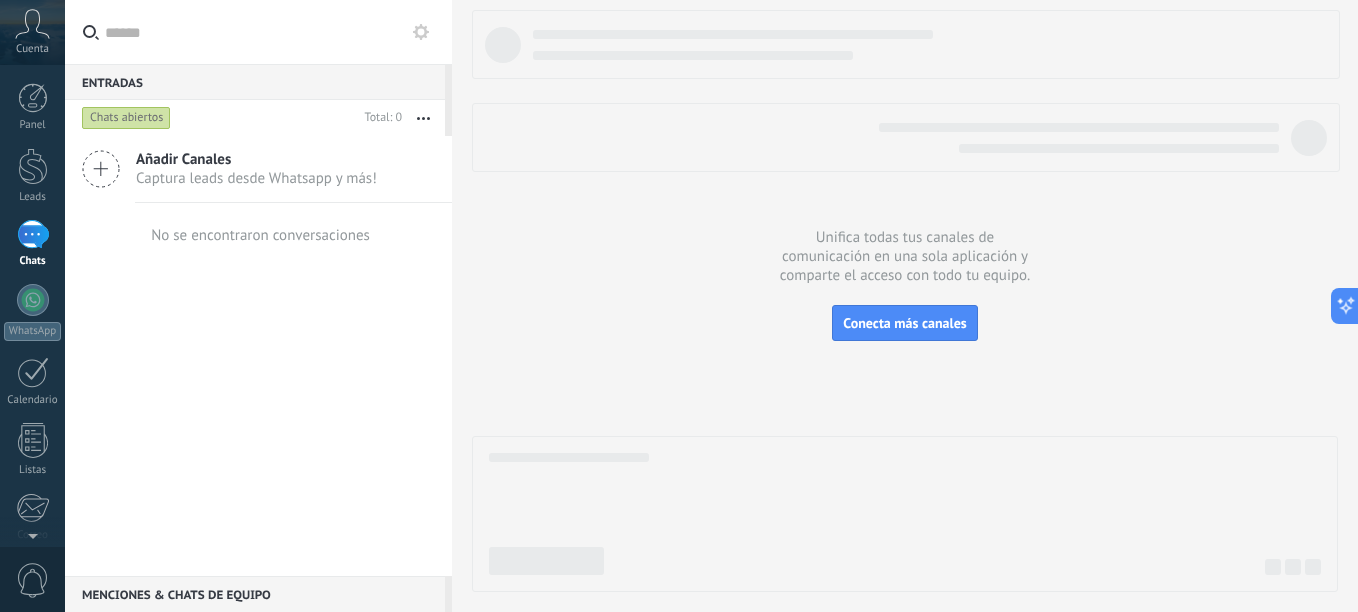 click on "Captura leads desde Whatsapp y más!" at bounding box center [256, 178] 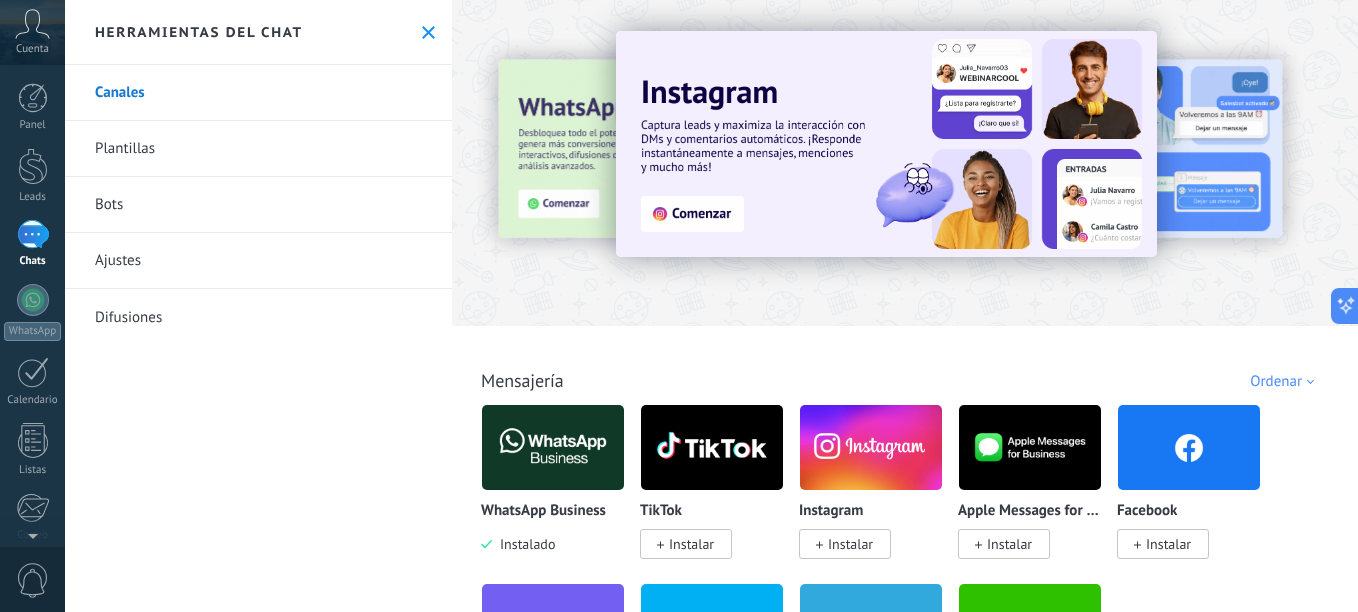 scroll, scrollTop: 80, scrollLeft: 0, axis: vertical 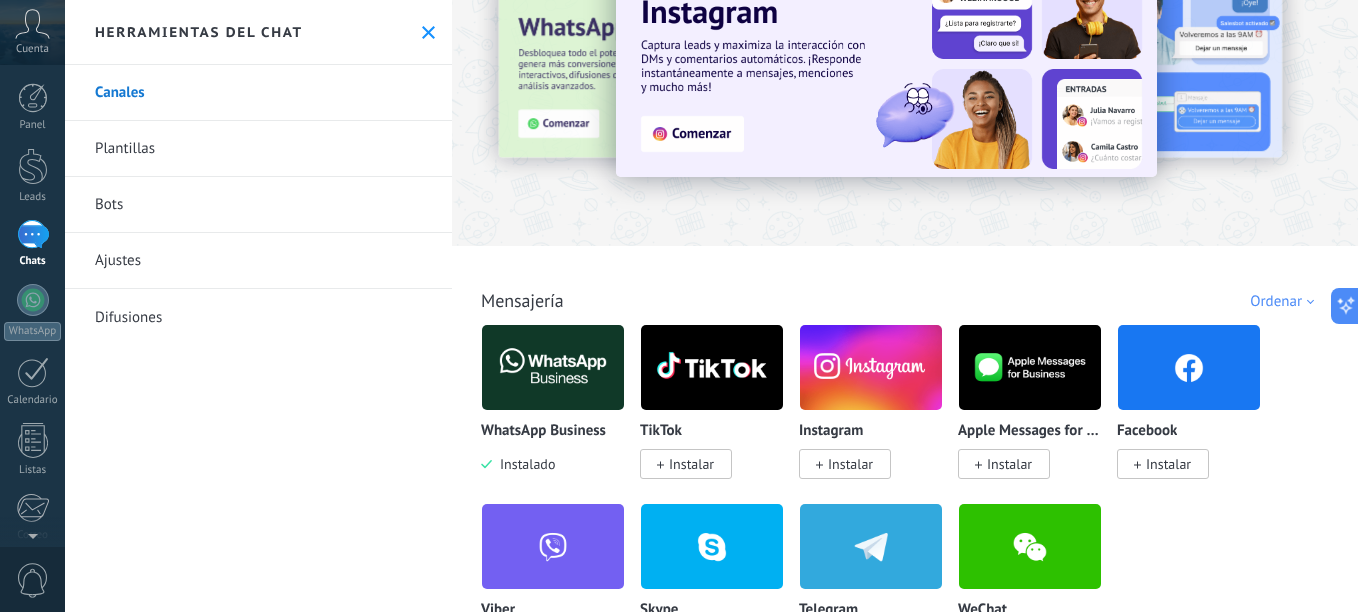 click at bounding box center [553, 367] 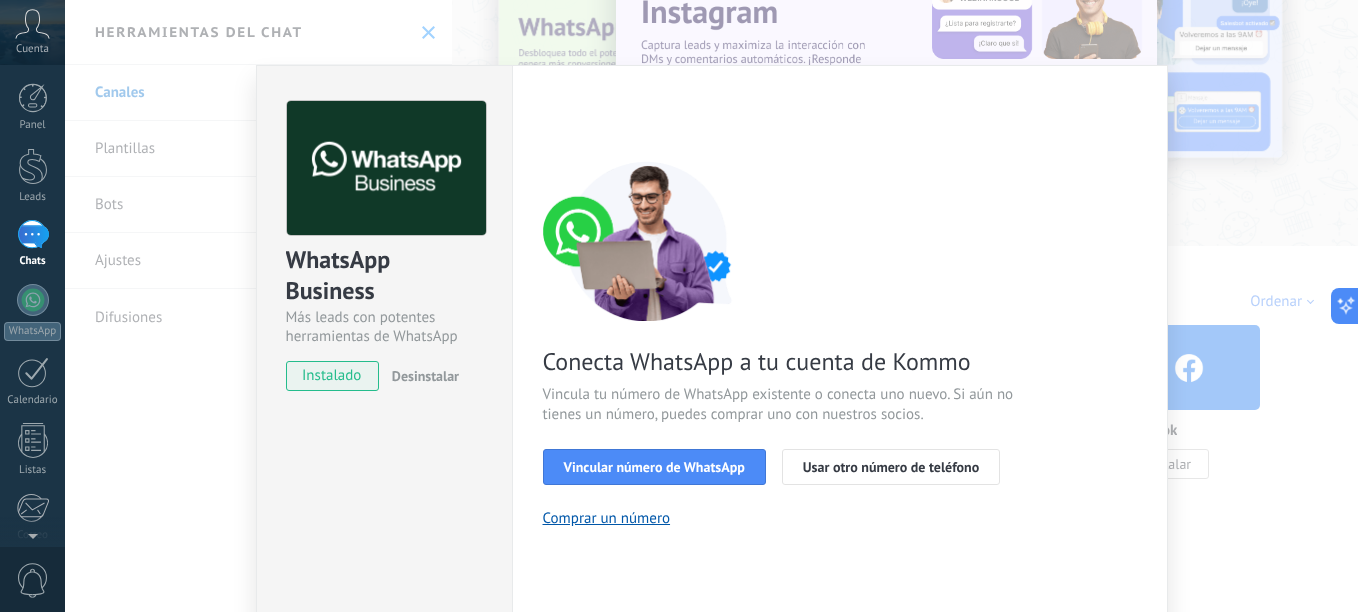 scroll, scrollTop: 67, scrollLeft: 0, axis: vertical 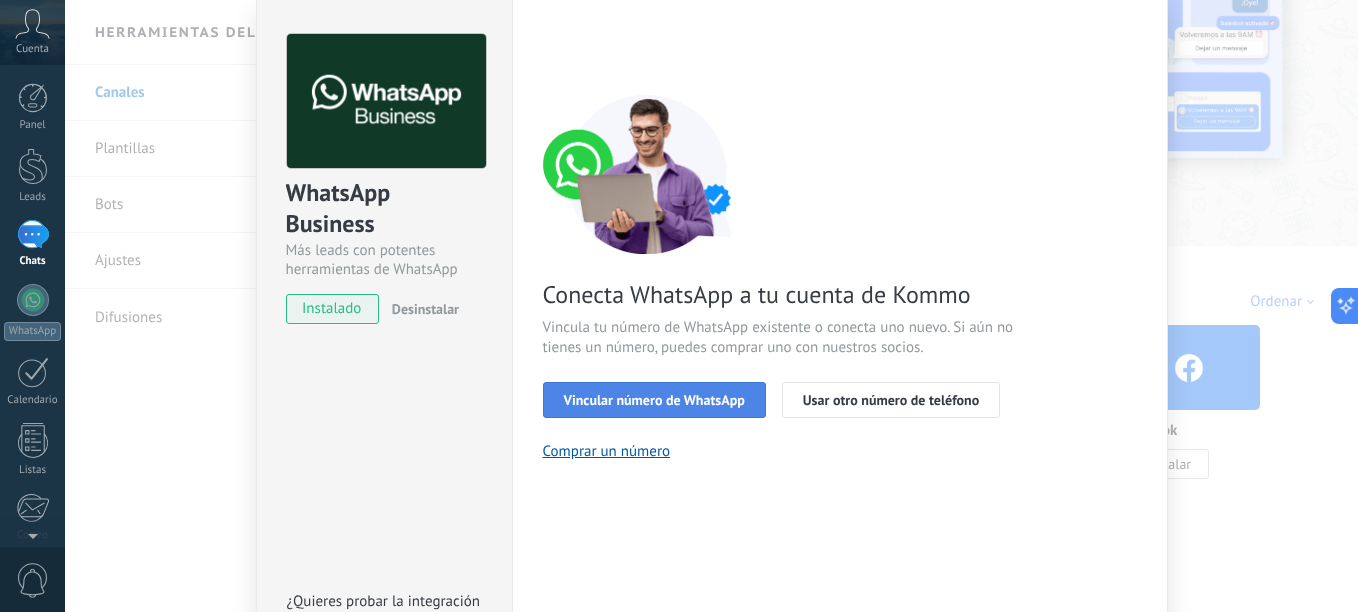 click on "Vincular número de WhatsApp" at bounding box center [654, 400] 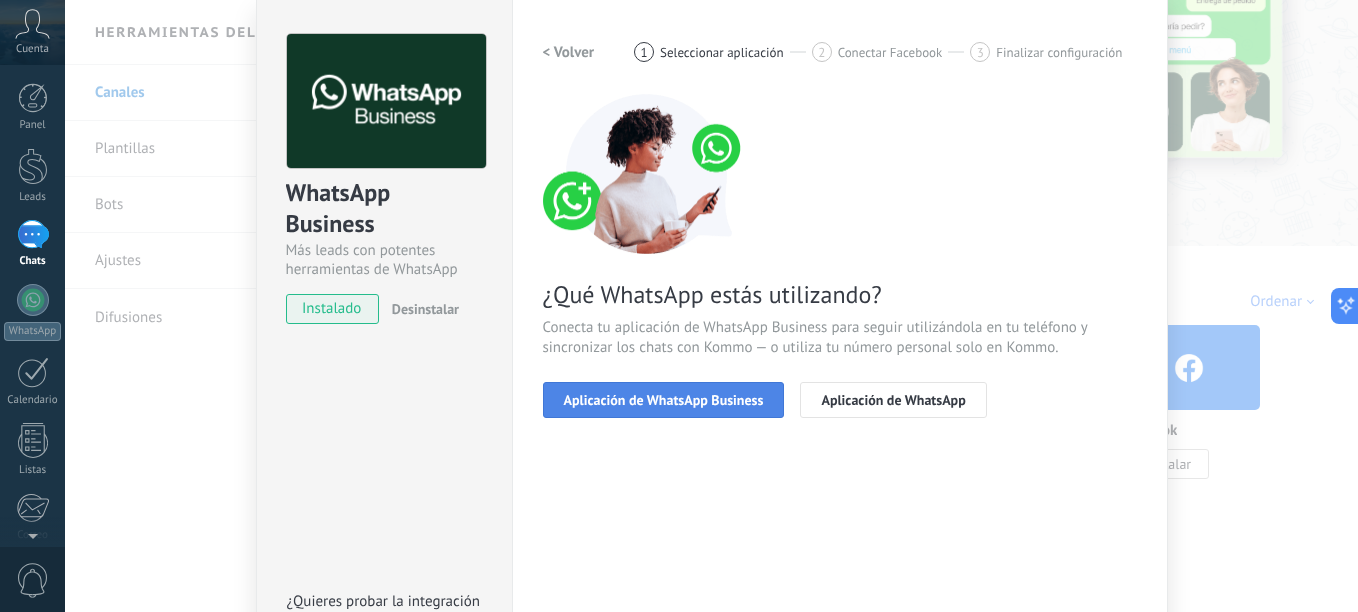 click on "Aplicación de WhatsApp Business" at bounding box center (664, 400) 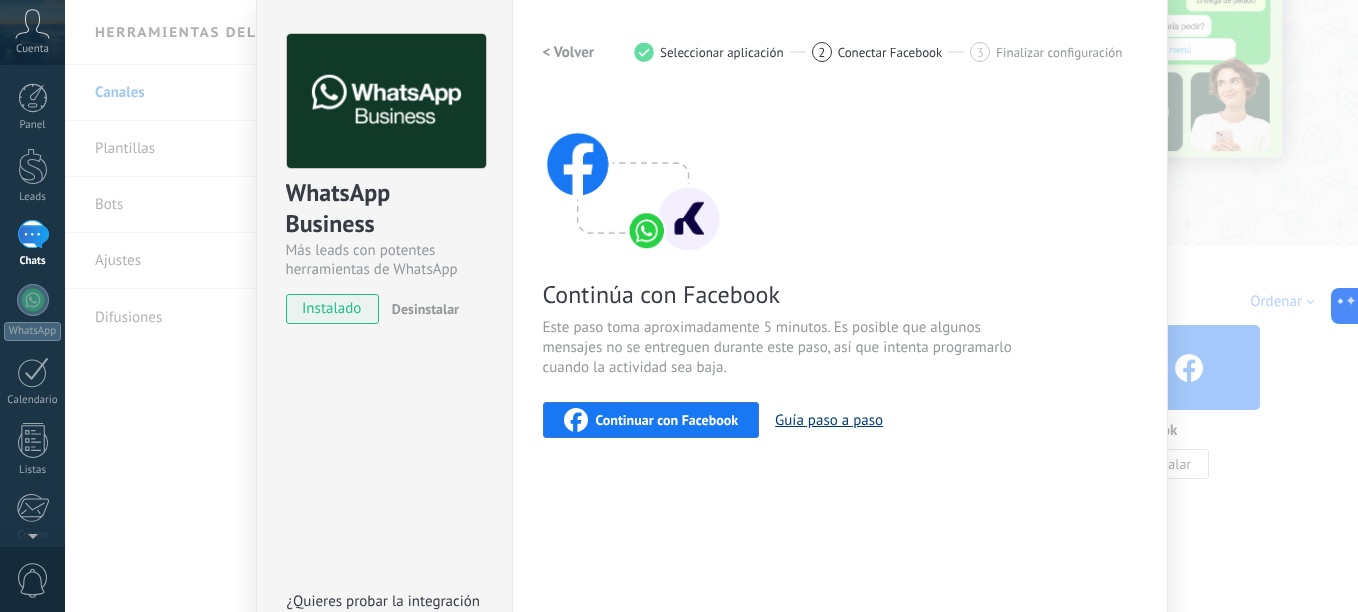 click on "Guía paso a paso" at bounding box center (829, 420) 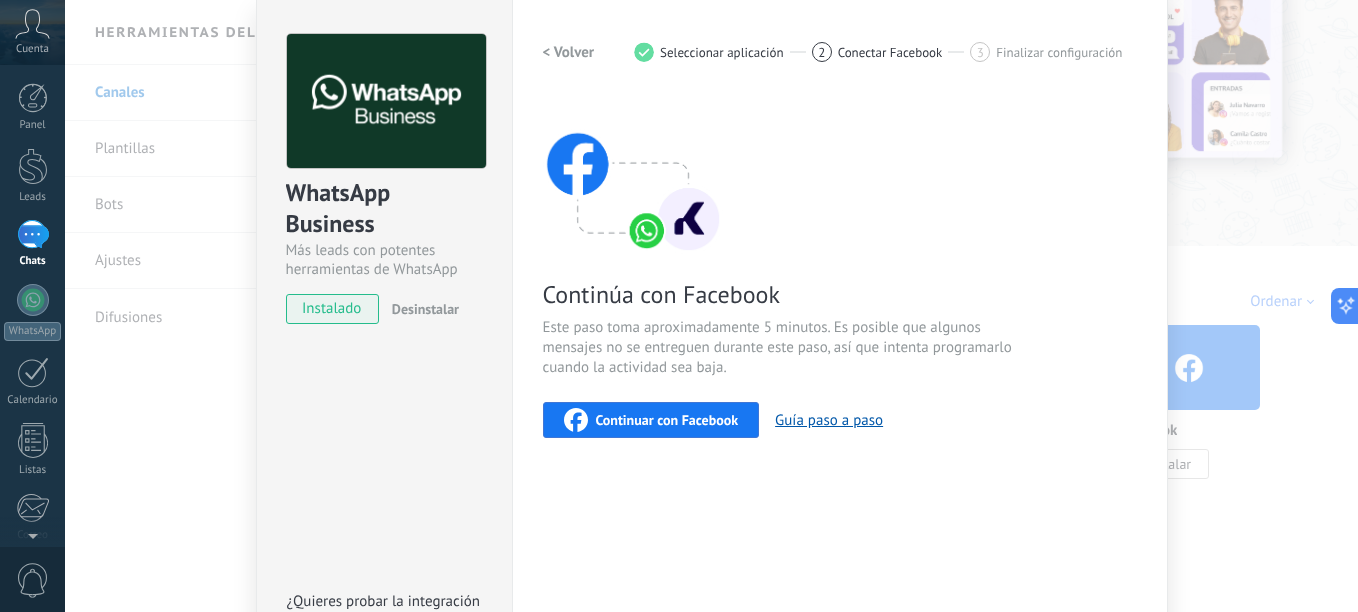click 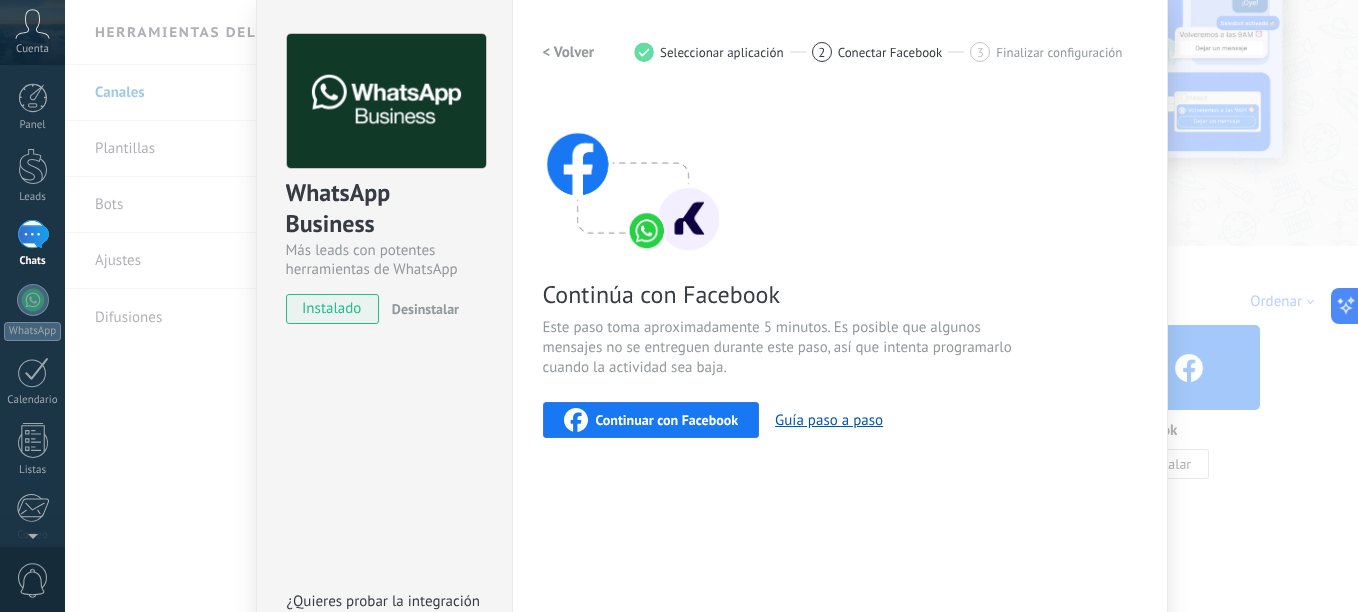 click on "< Volver 1 Seleccionar aplicación 2 Conectar Facebook  3 Finalizar configuración" at bounding box center (840, 52) 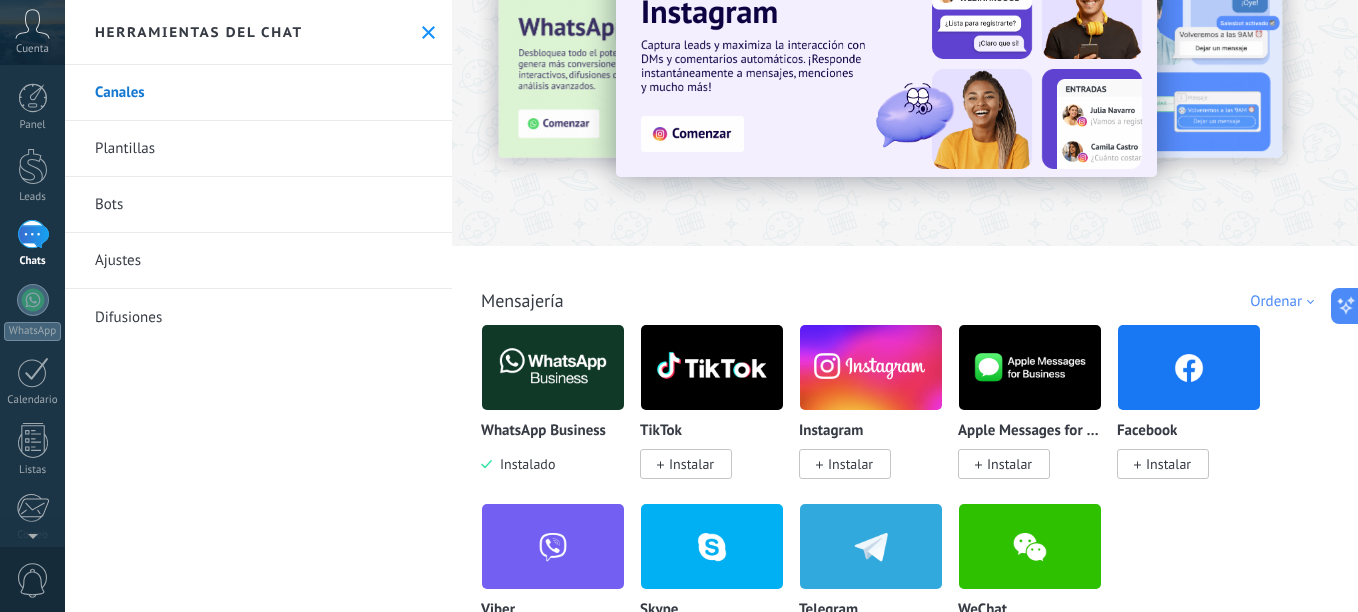 scroll, scrollTop: 0, scrollLeft: 0, axis: both 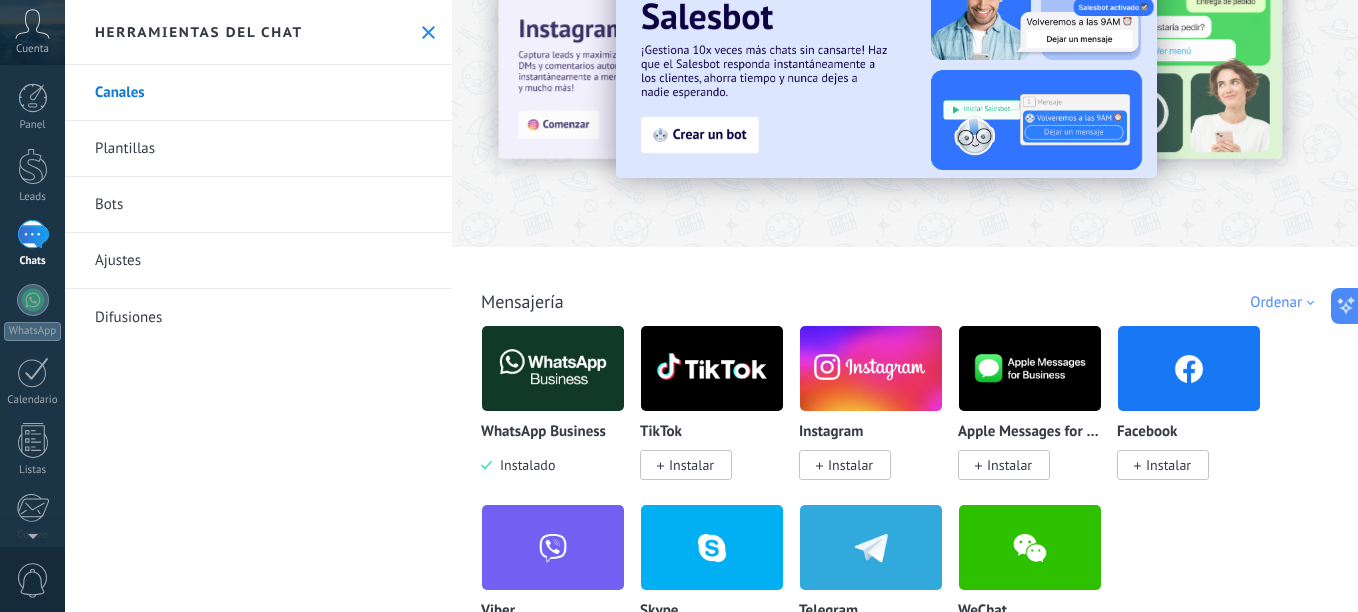 click at bounding box center [553, 368] 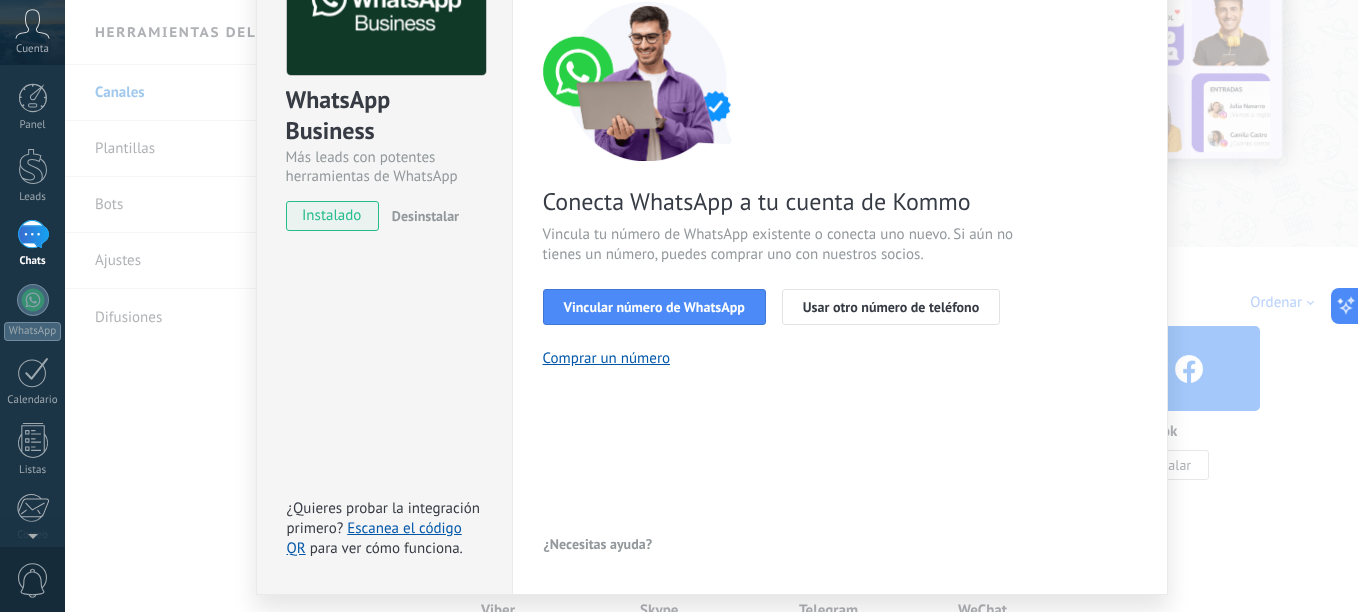 scroll, scrollTop: 157, scrollLeft: 0, axis: vertical 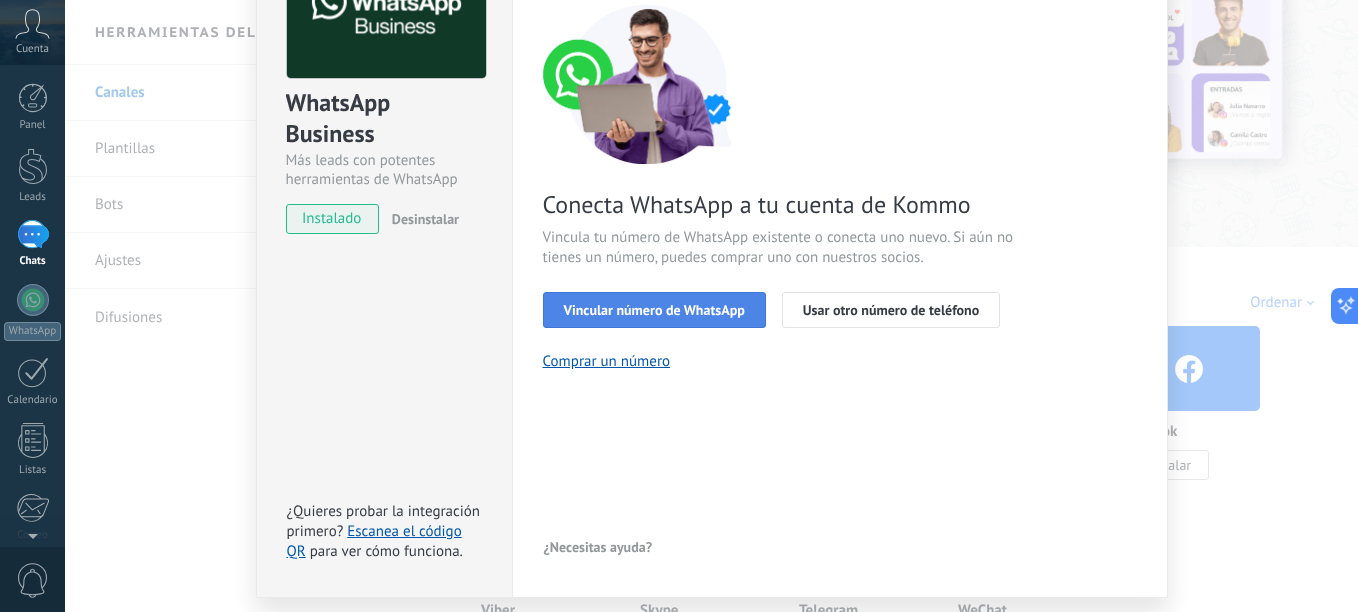 click on "Vincular número de WhatsApp" at bounding box center [654, 310] 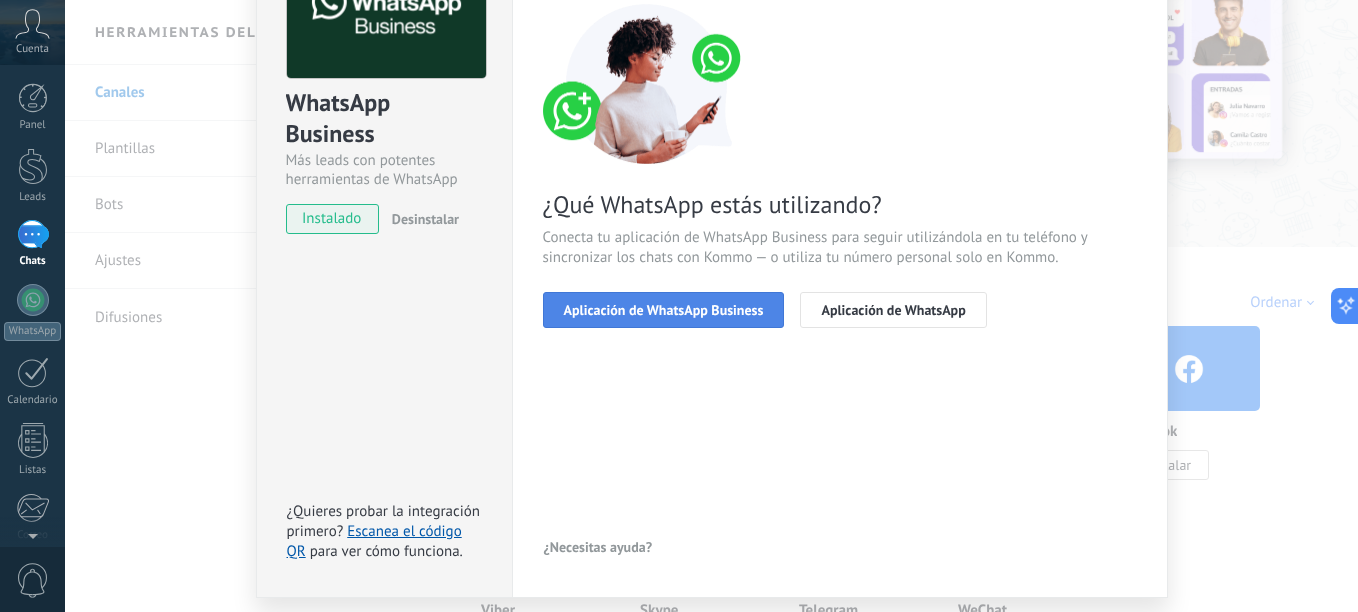 click on "Aplicación de WhatsApp Business" at bounding box center (664, 310) 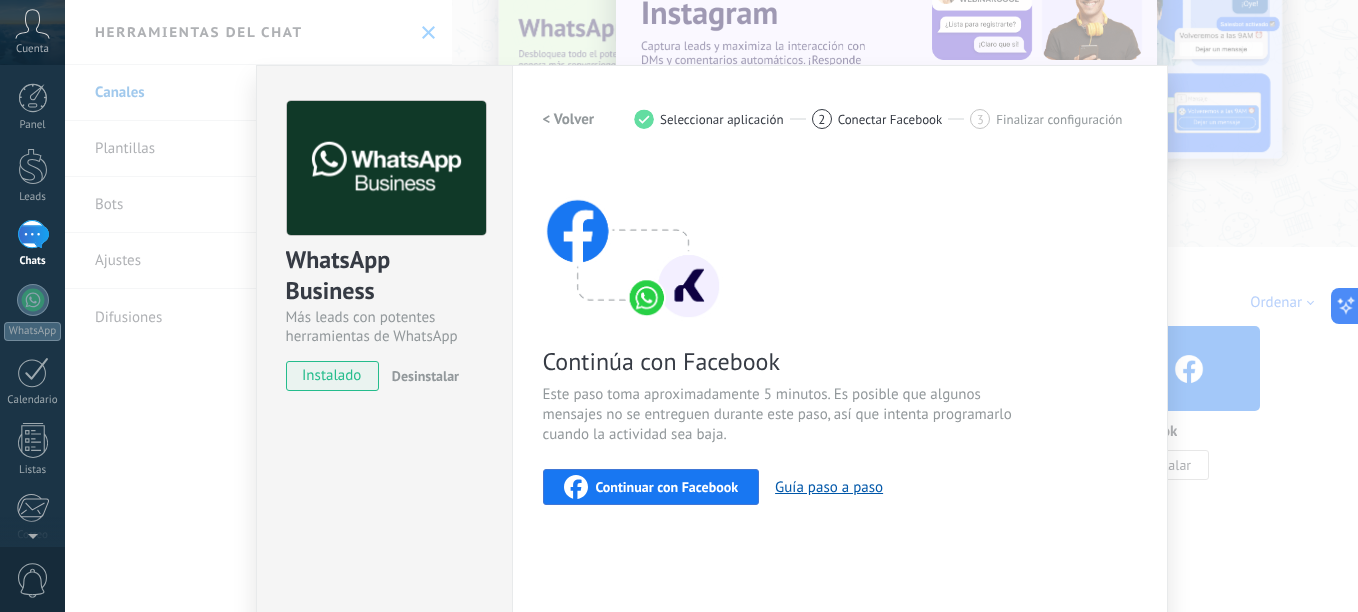 scroll, scrollTop: 0, scrollLeft: 0, axis: both 